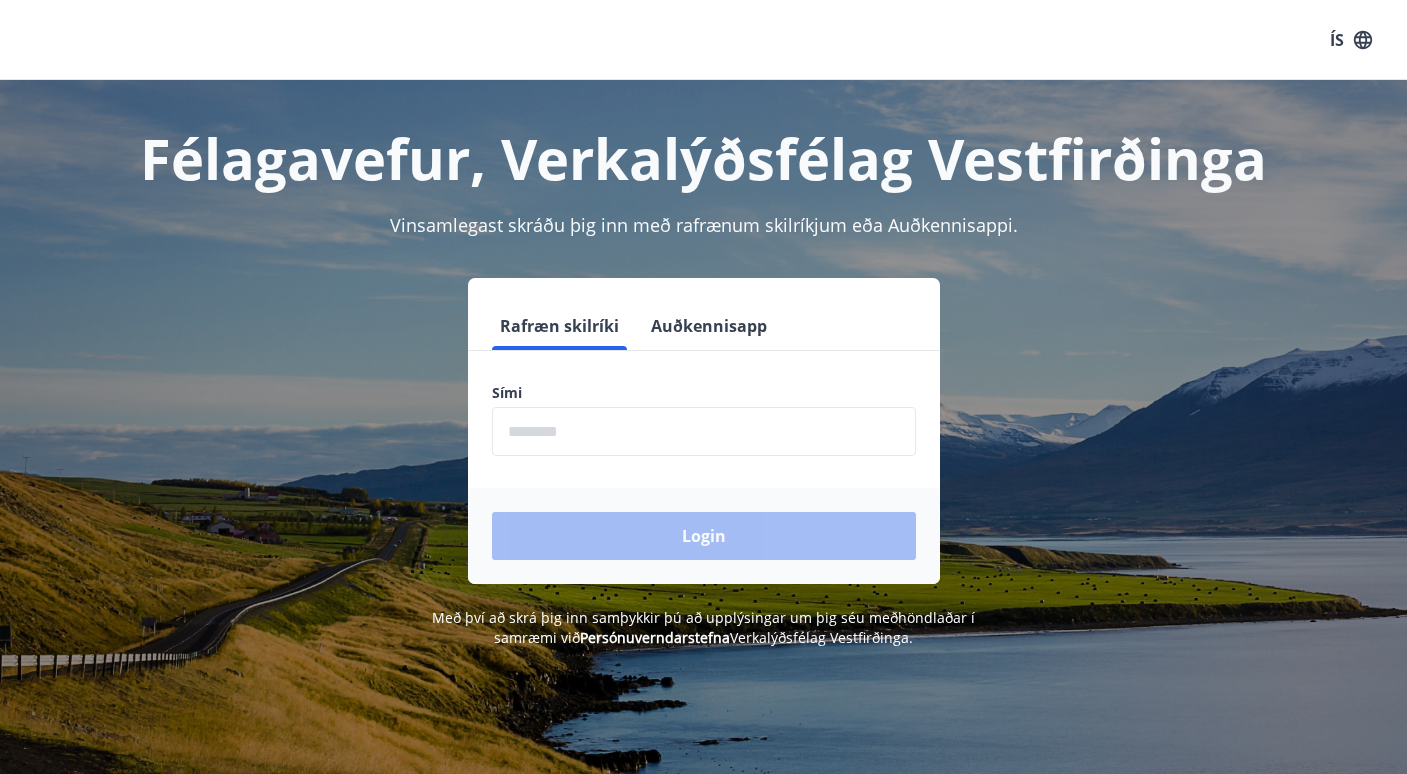 scroll, scrollTop: 0, scrollLeft: 0, axis: both 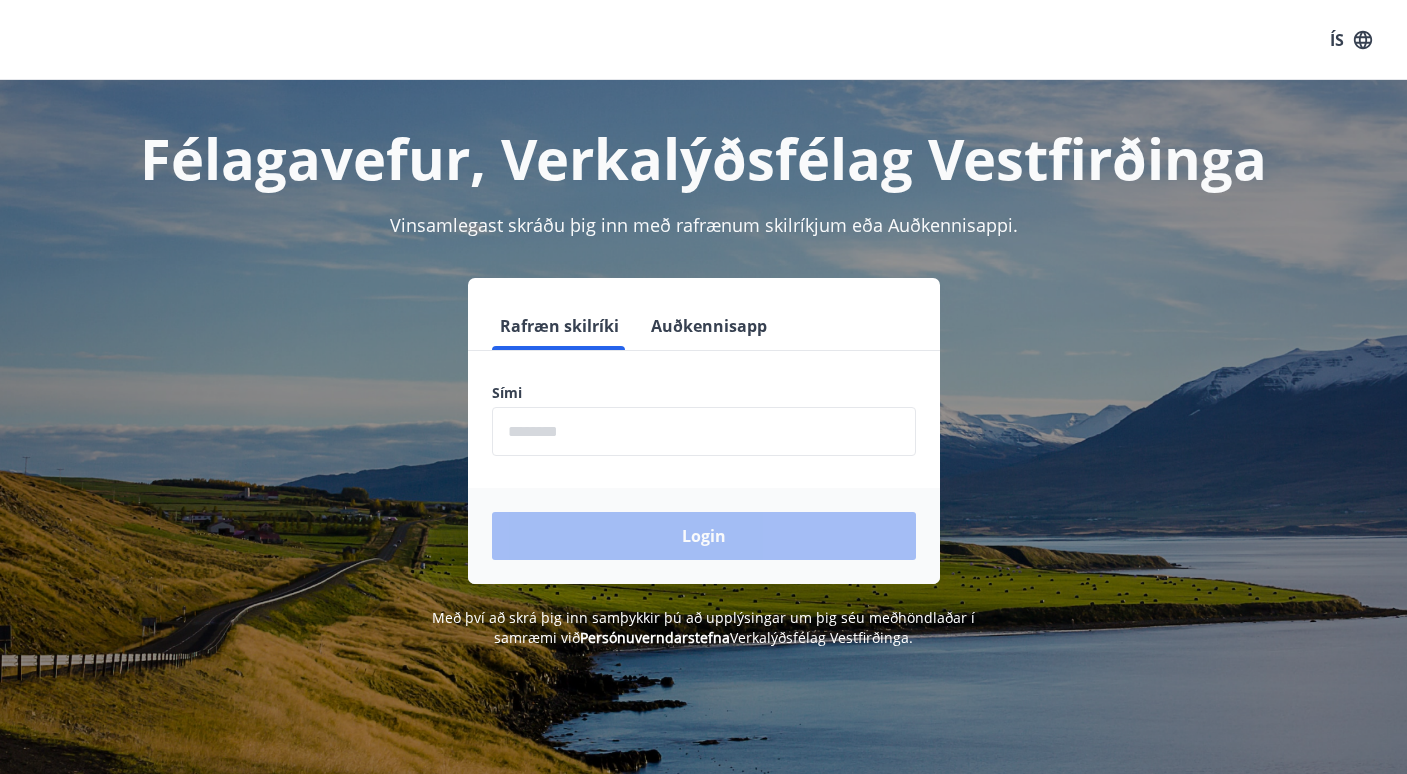 click at bounding box center (704, 431) 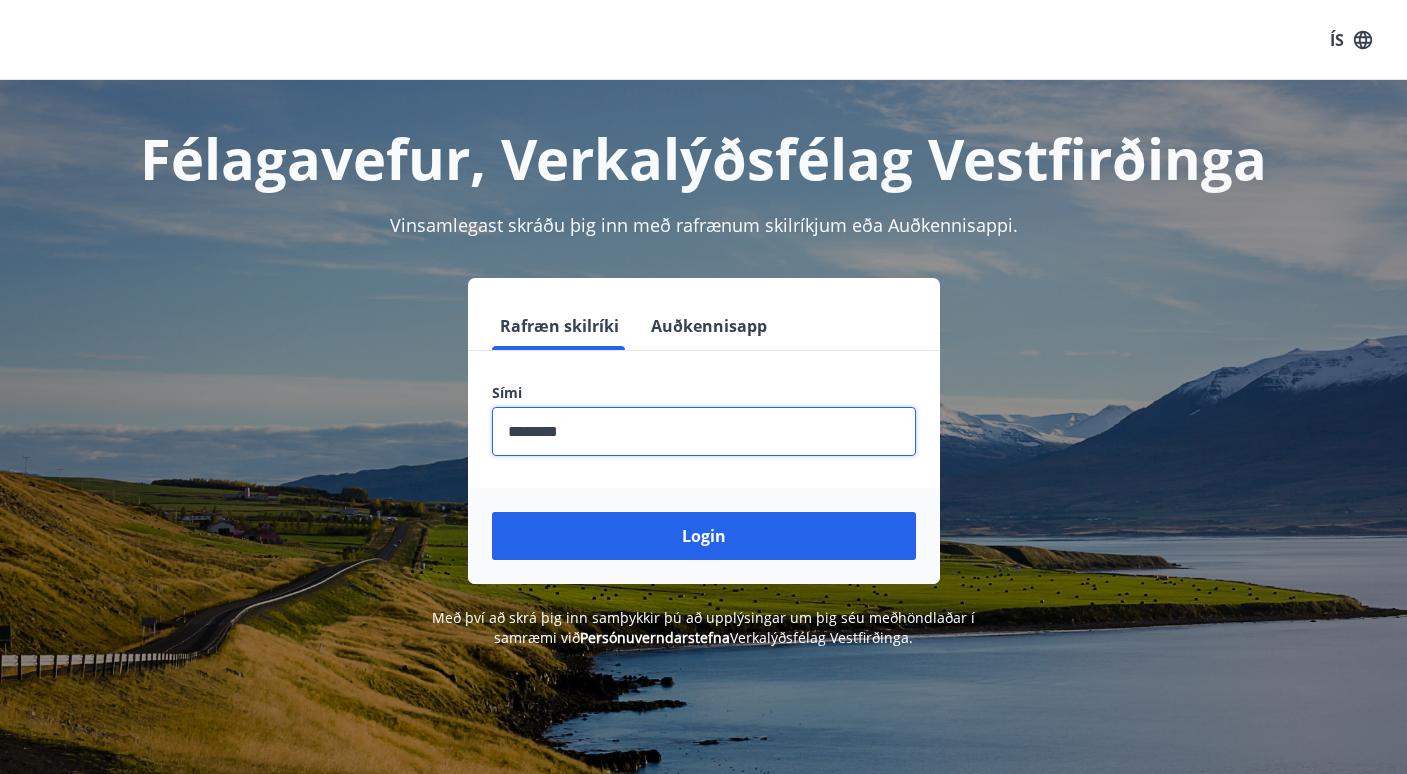 type on "********" 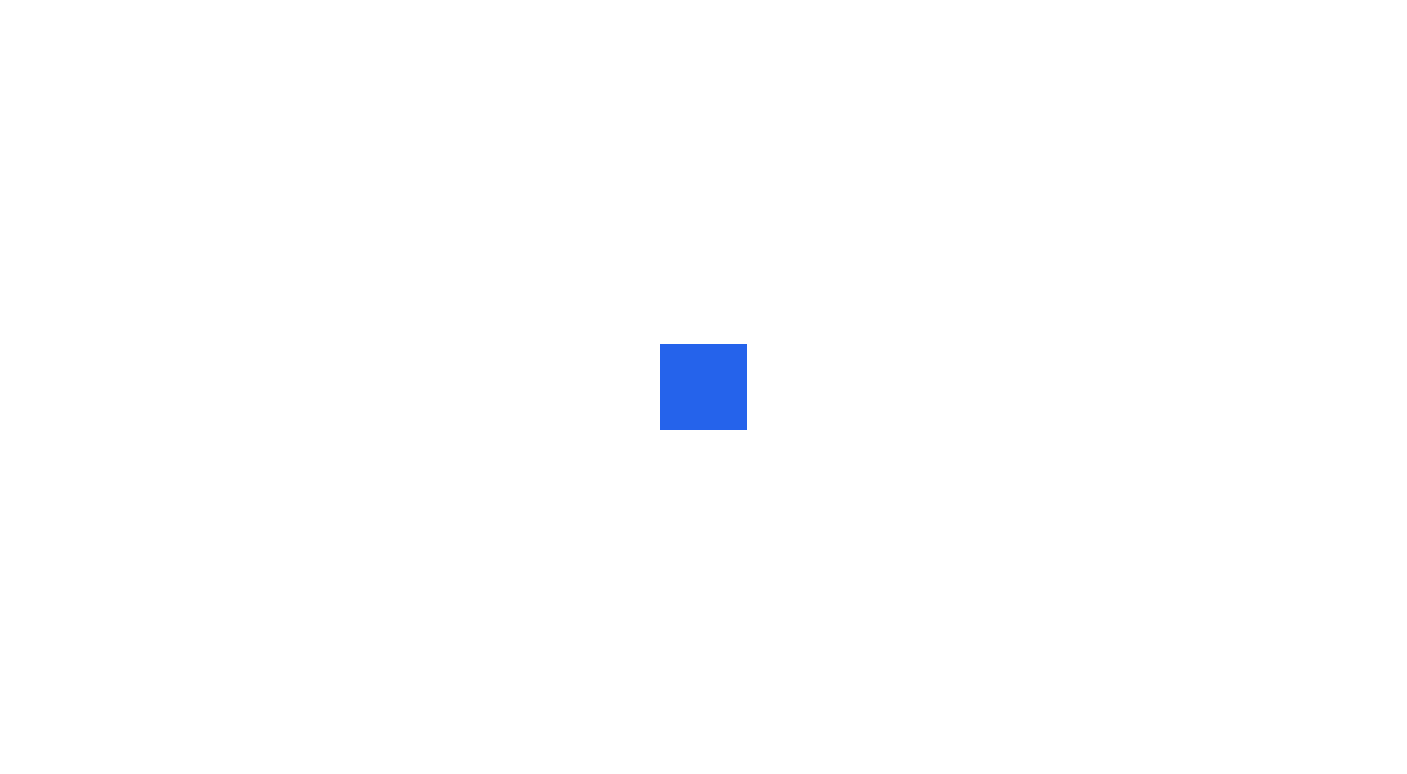 scroll, scrollTop: 0, scrollLeft: 0, axis: both 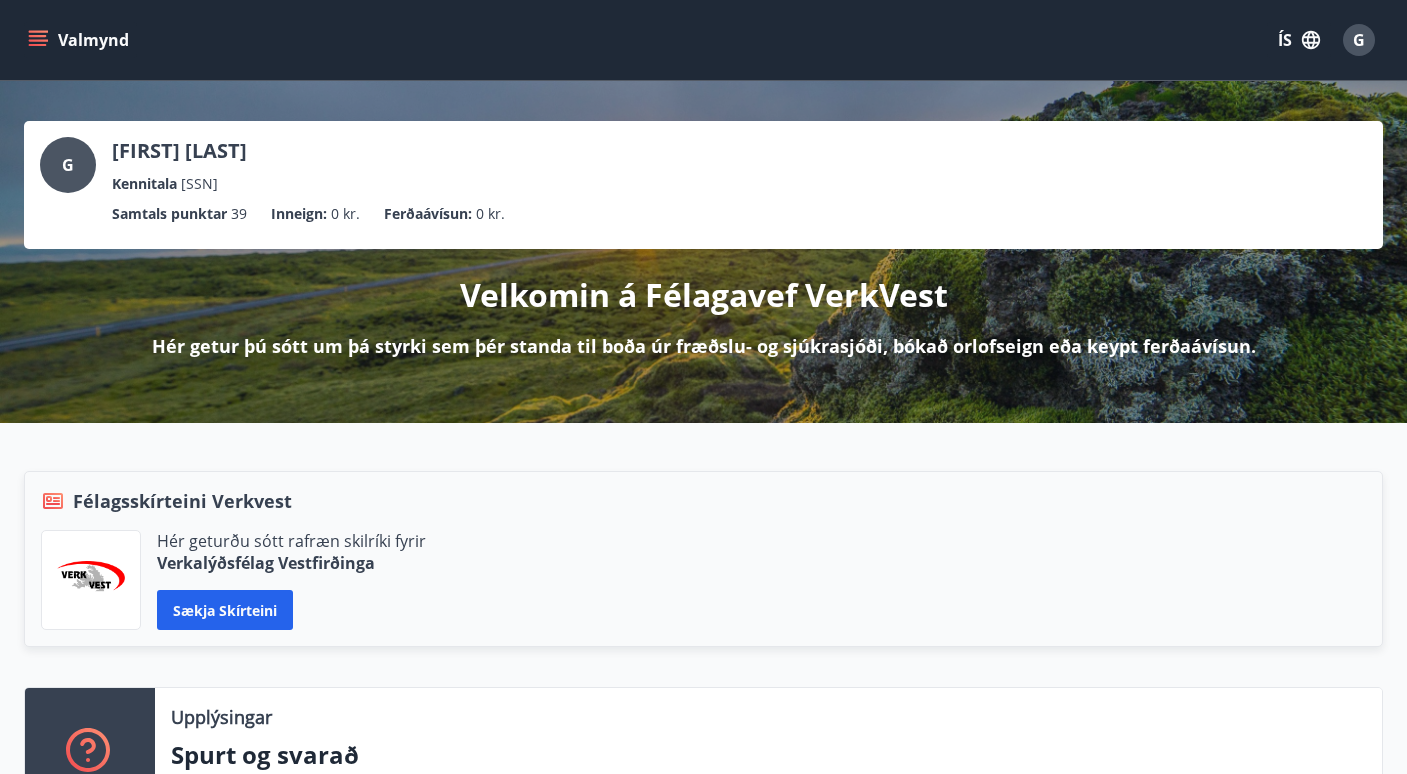 click 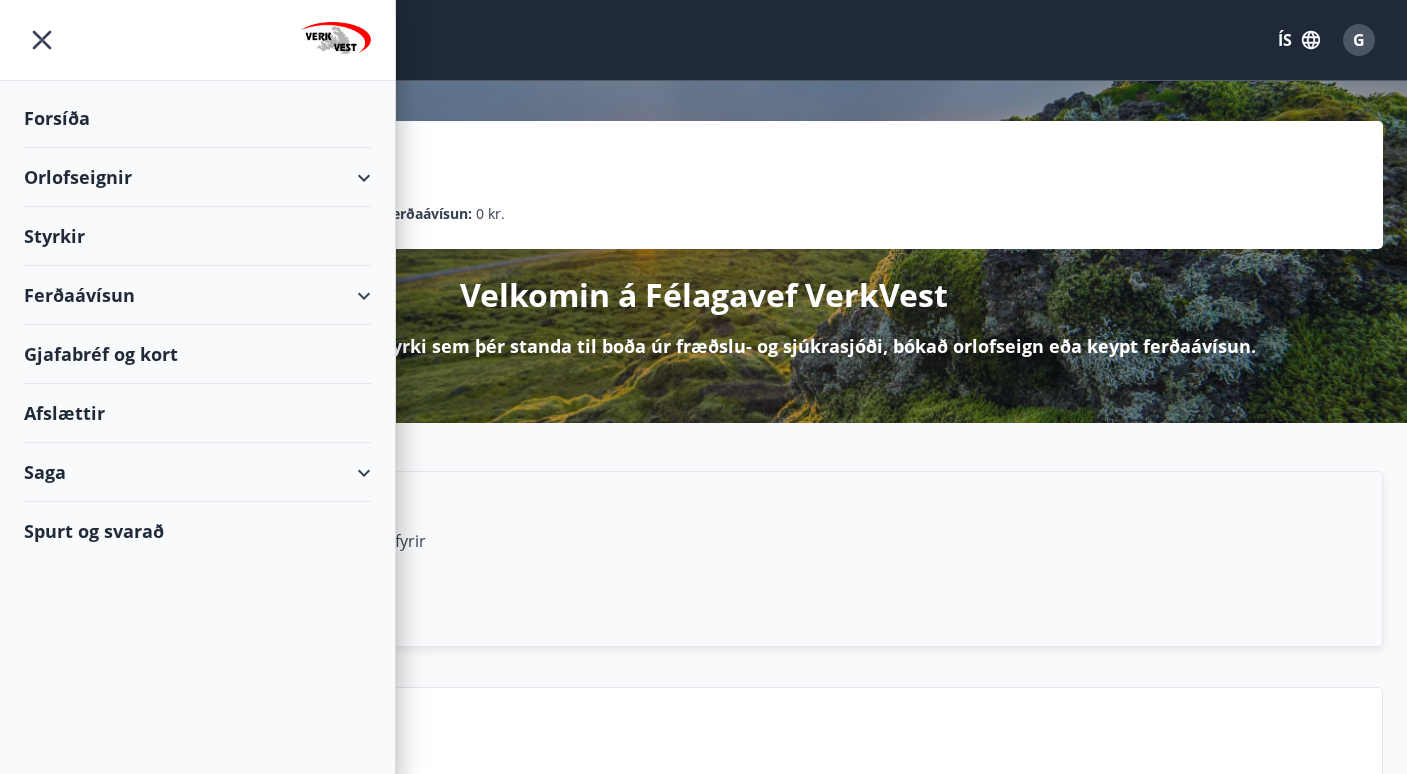 click on "Orlofseignir" at bounding box center [197, 177] 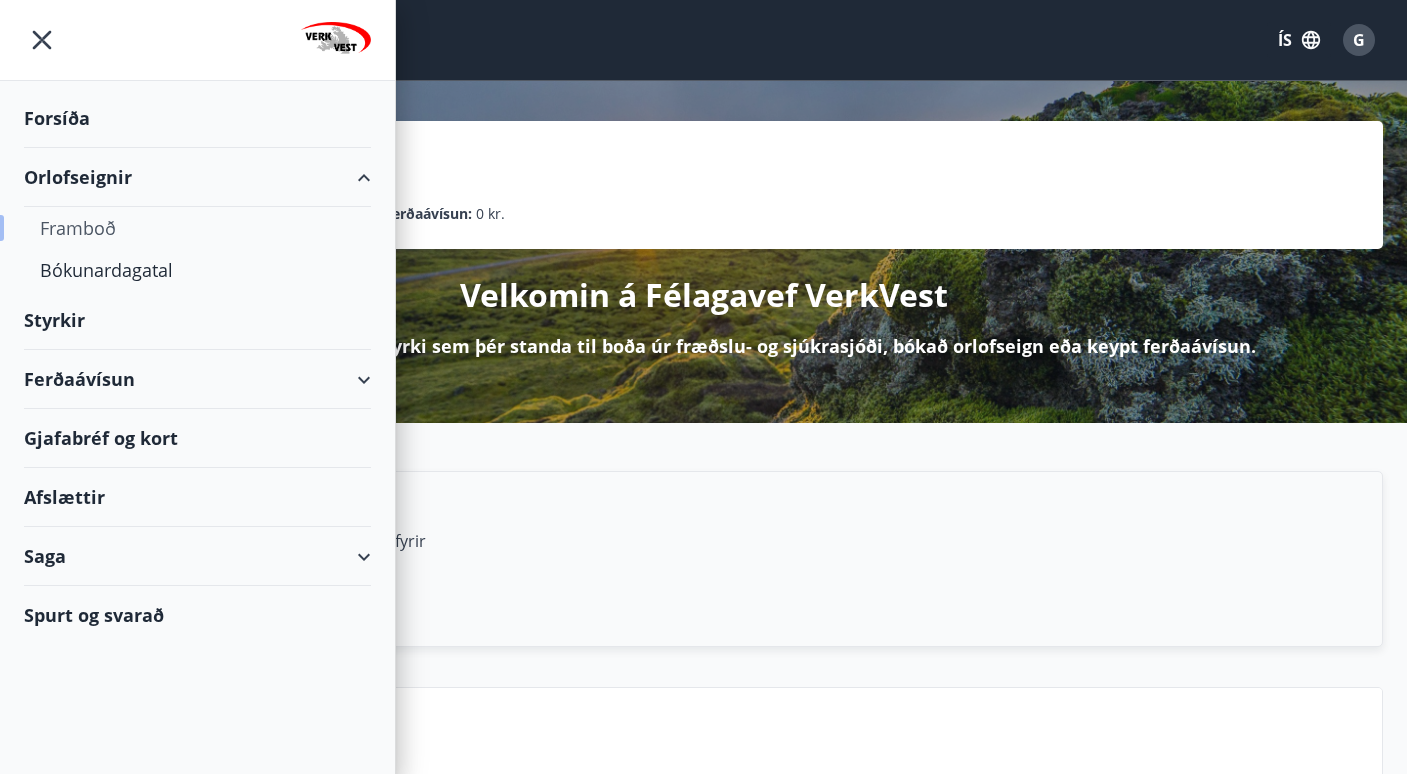 click on "Framboð" at bounding box center [197, 228] 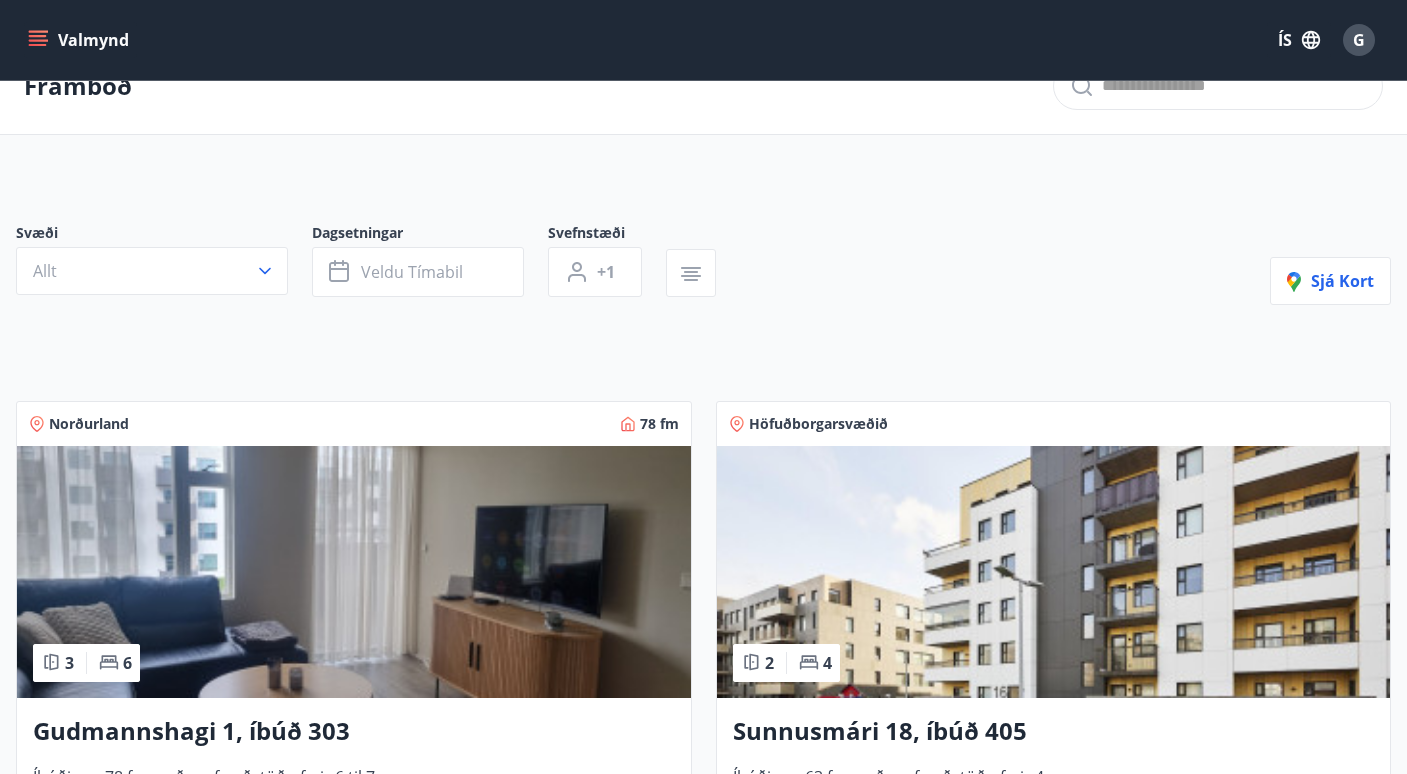 scroll, scrollTop: 45, scrollLeft: 0, axis: vertical 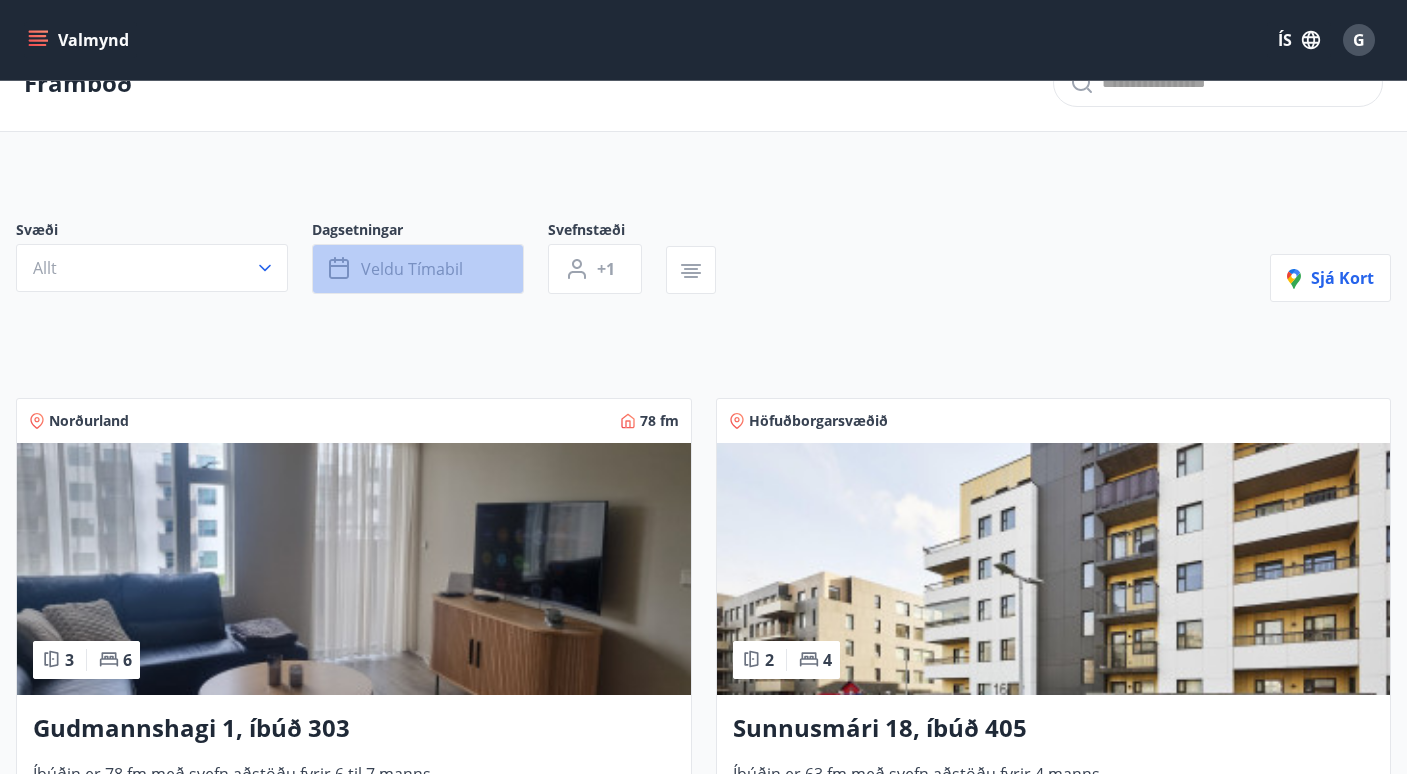 click 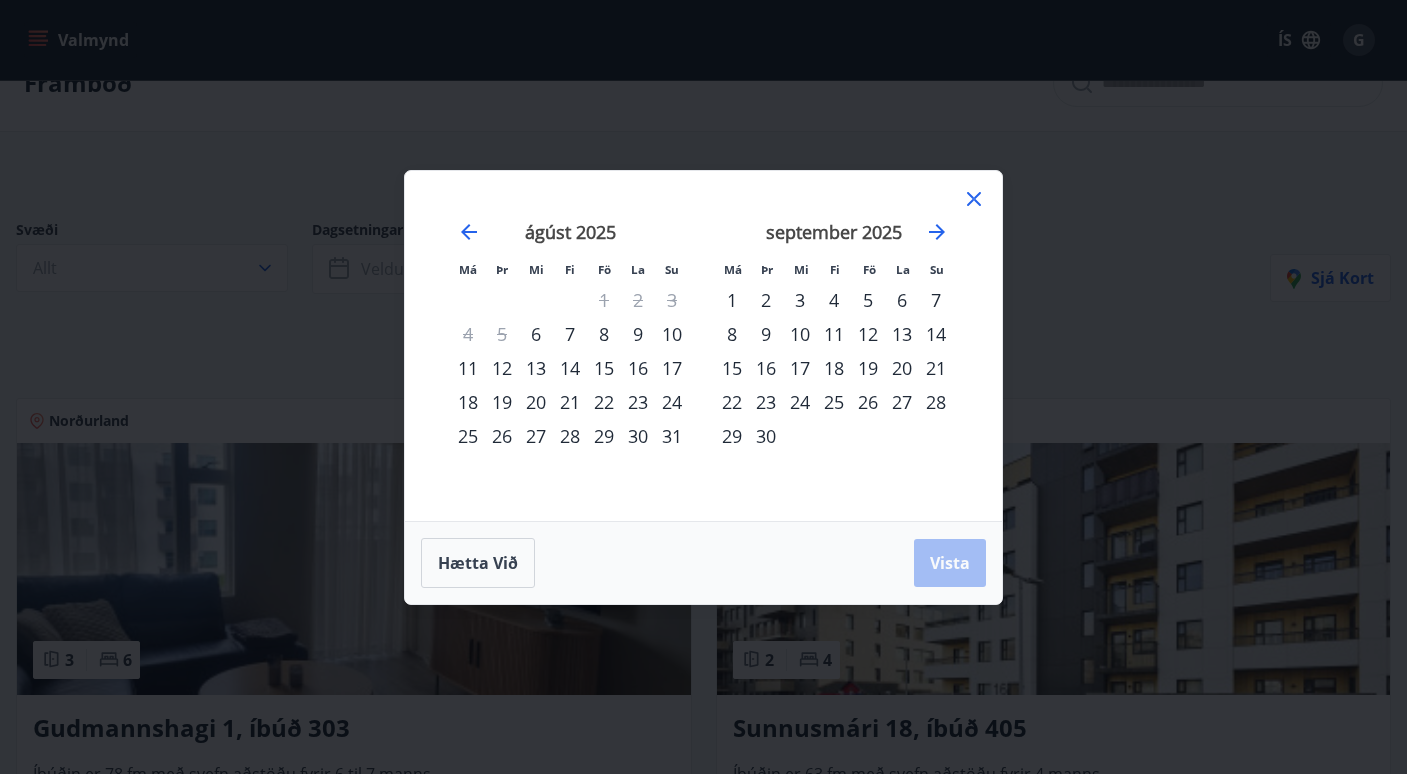 click on "21" at bounding box center [570, 402] 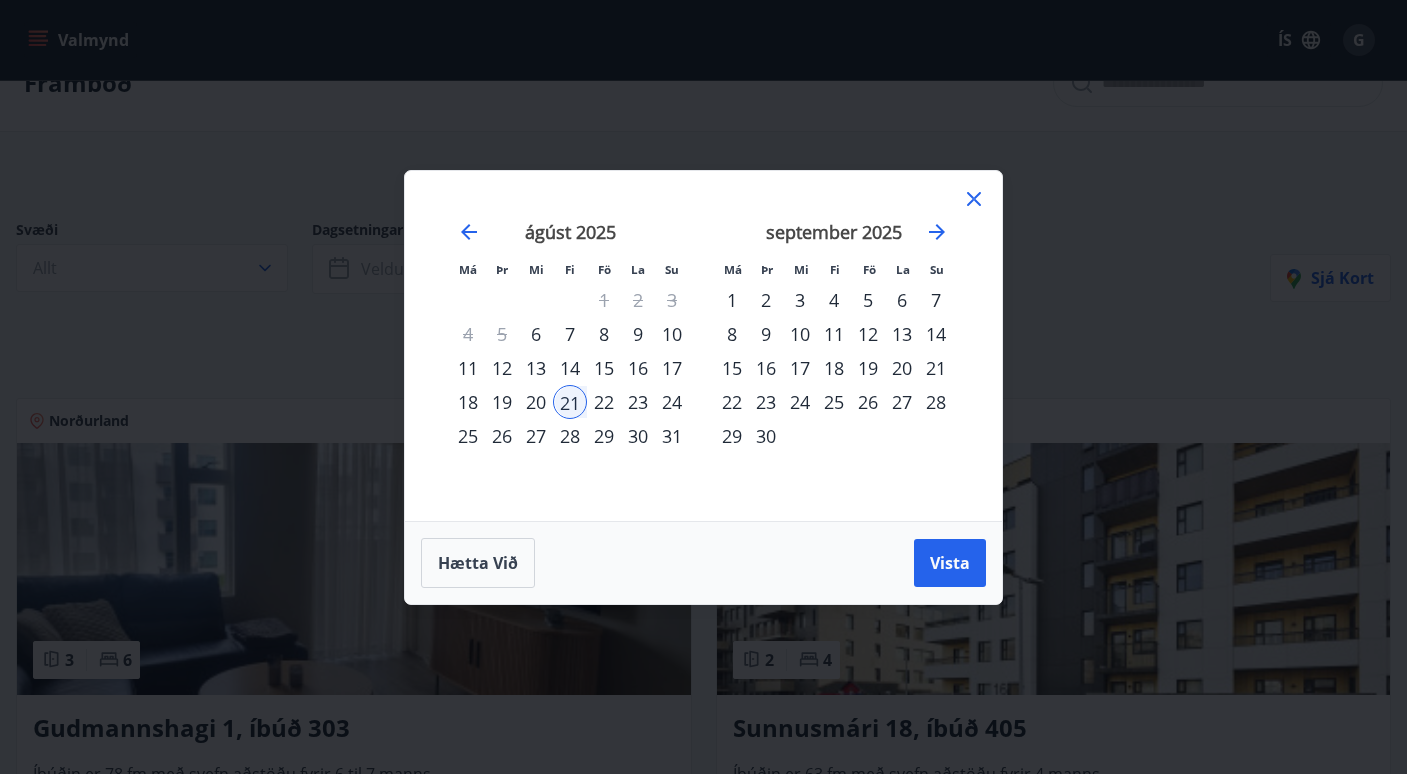 click on "25" at bounding box center [468, 436] 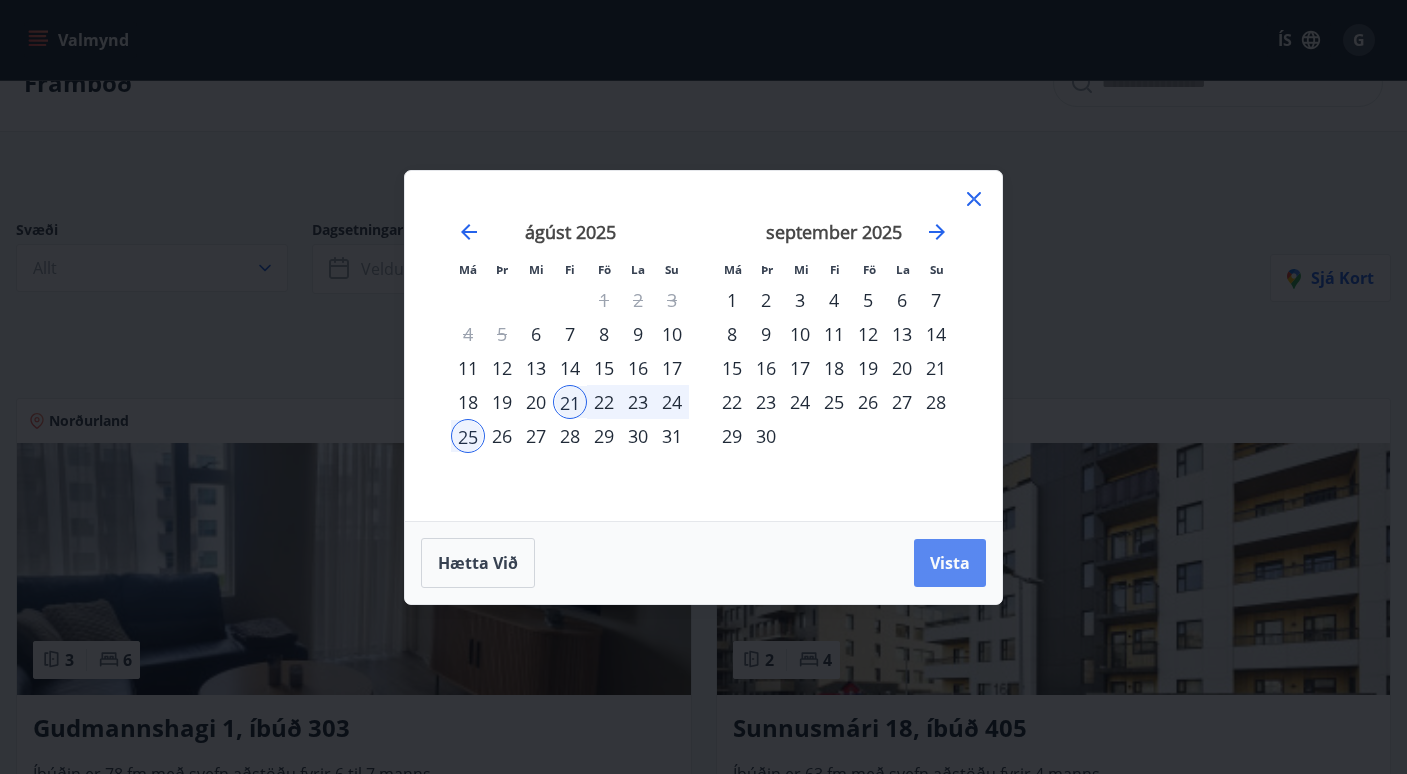 click on "Vista" at bounding box center [950, 563] 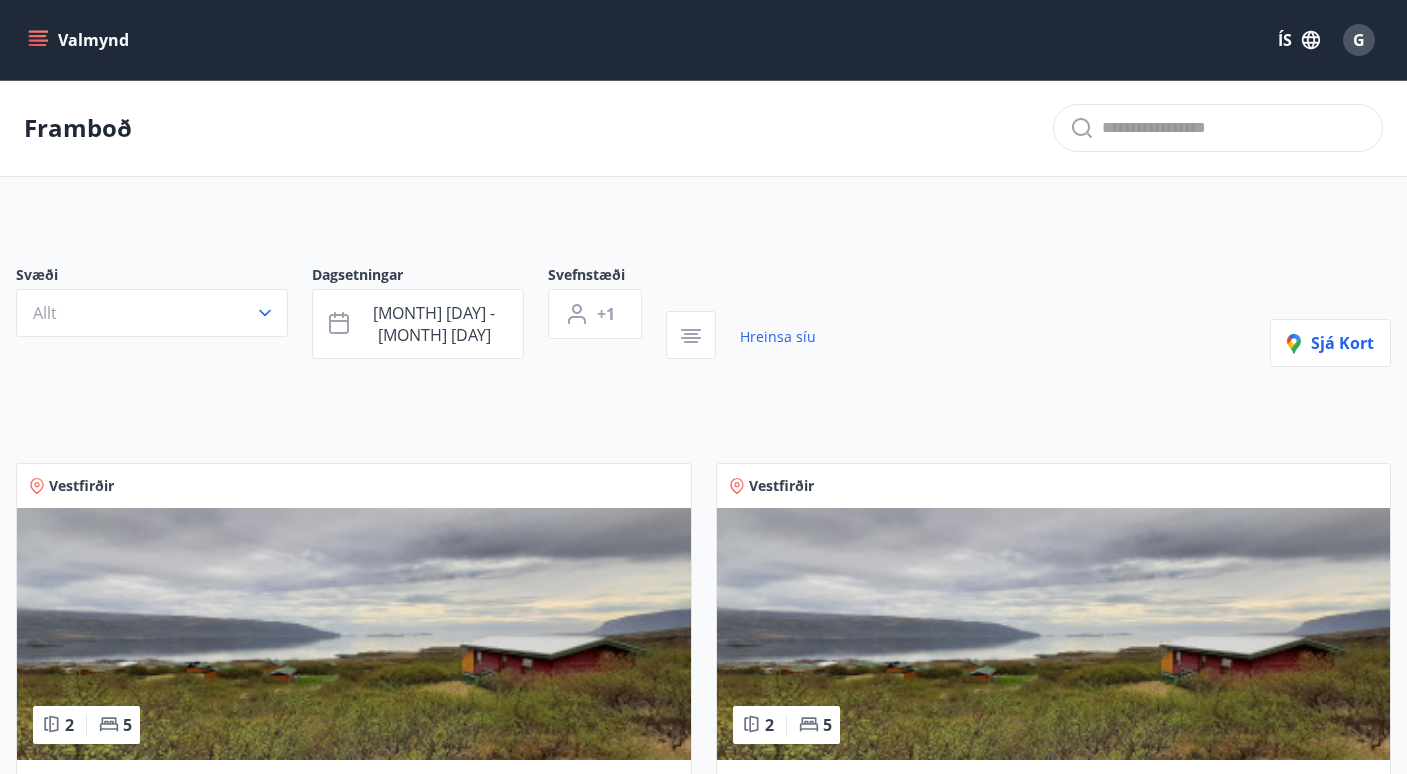 scroll, scrollTop: 0, scrollLeft: 0, axis: both 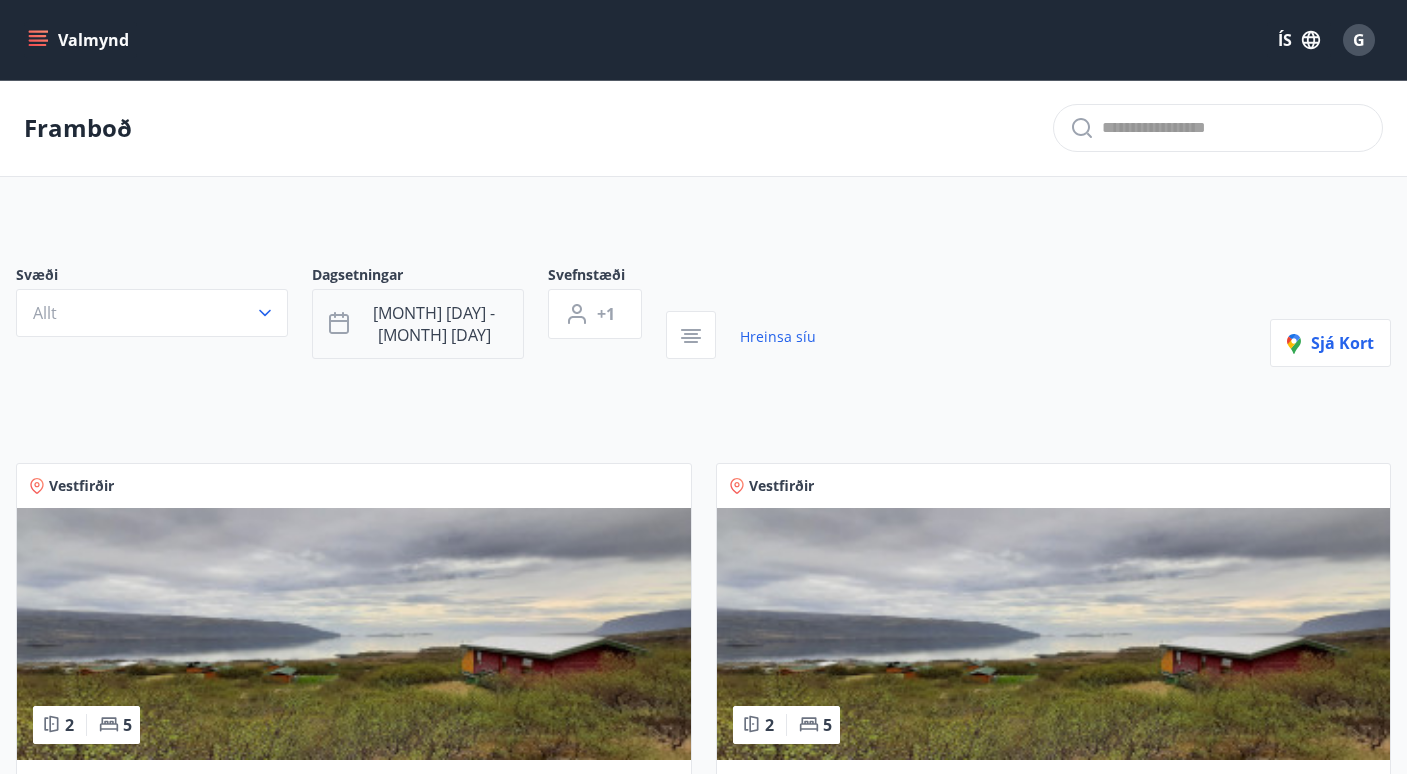 click on "ágú 21 - ágú 25" at bounding box center [434, 324] 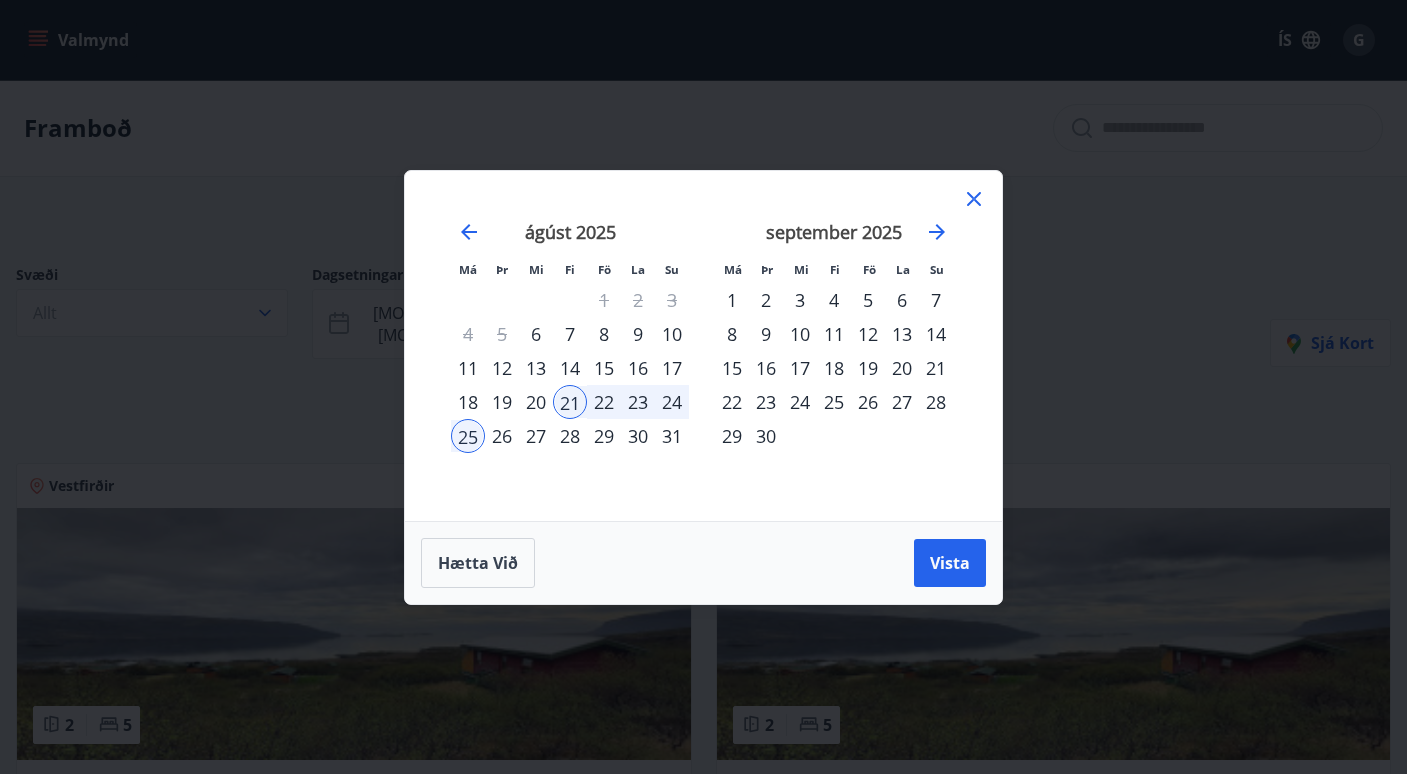 click on "22" at bounding box center [604, 402] 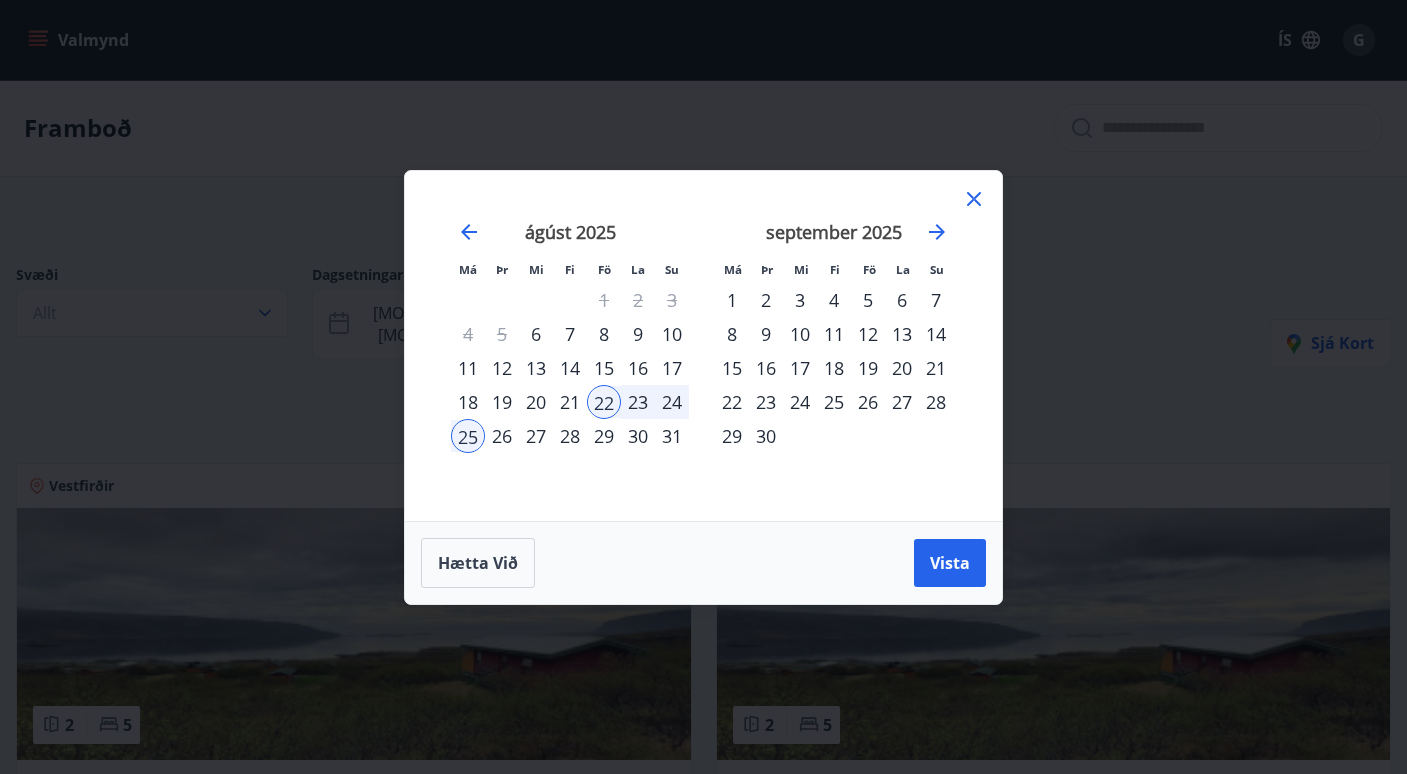 click on "24" at bounding box center [672, 402] 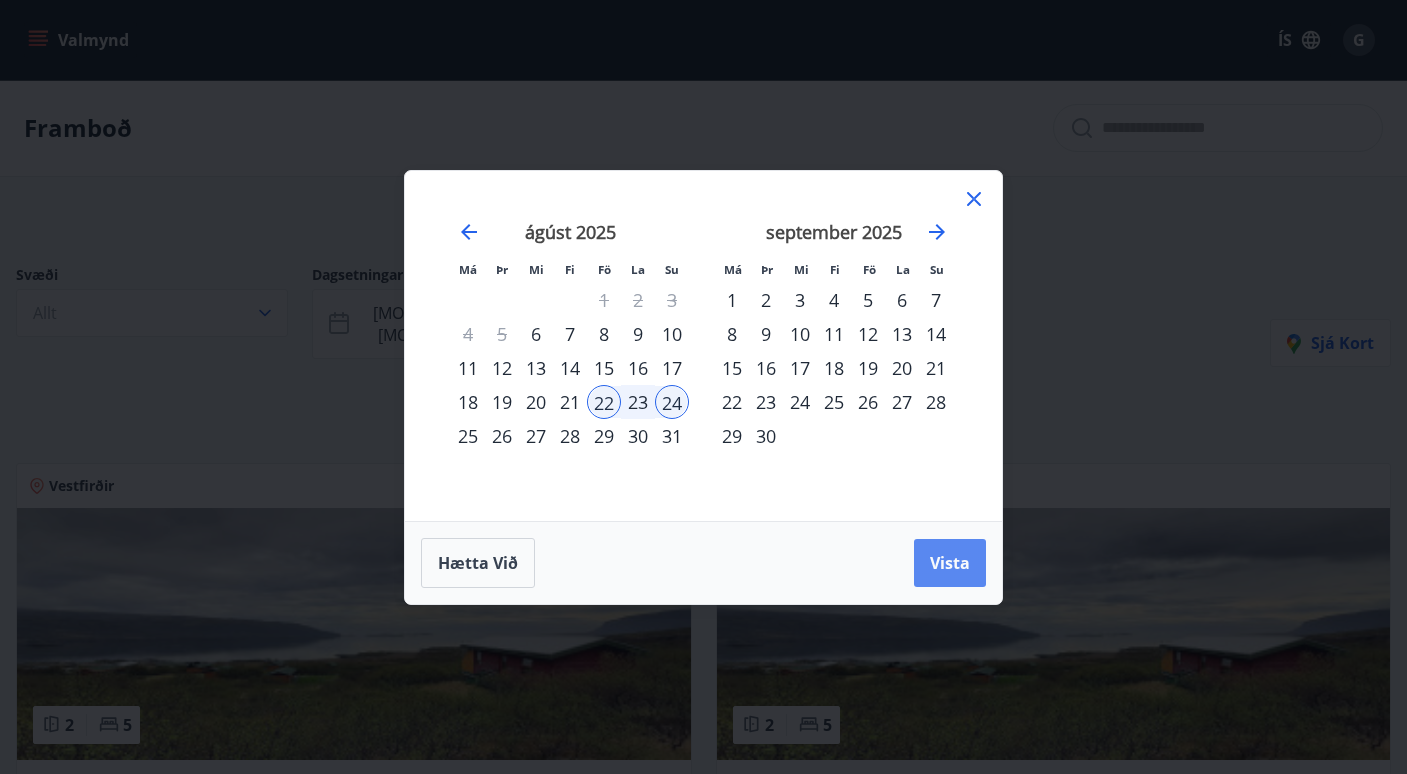 click on "Vista" at bounding box center (950, 563) 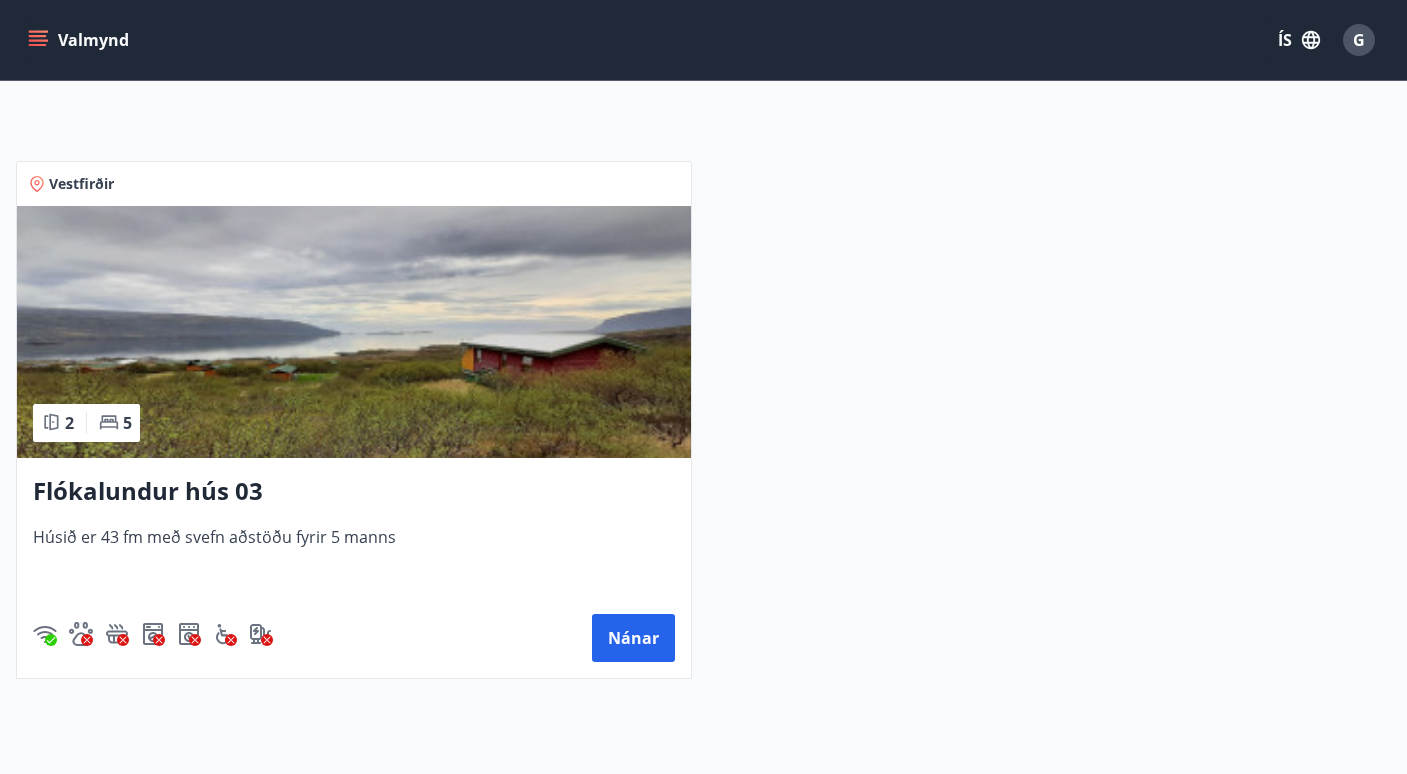 scroll, scrollTop: 338, scrollLeft: 0, axis: vertical 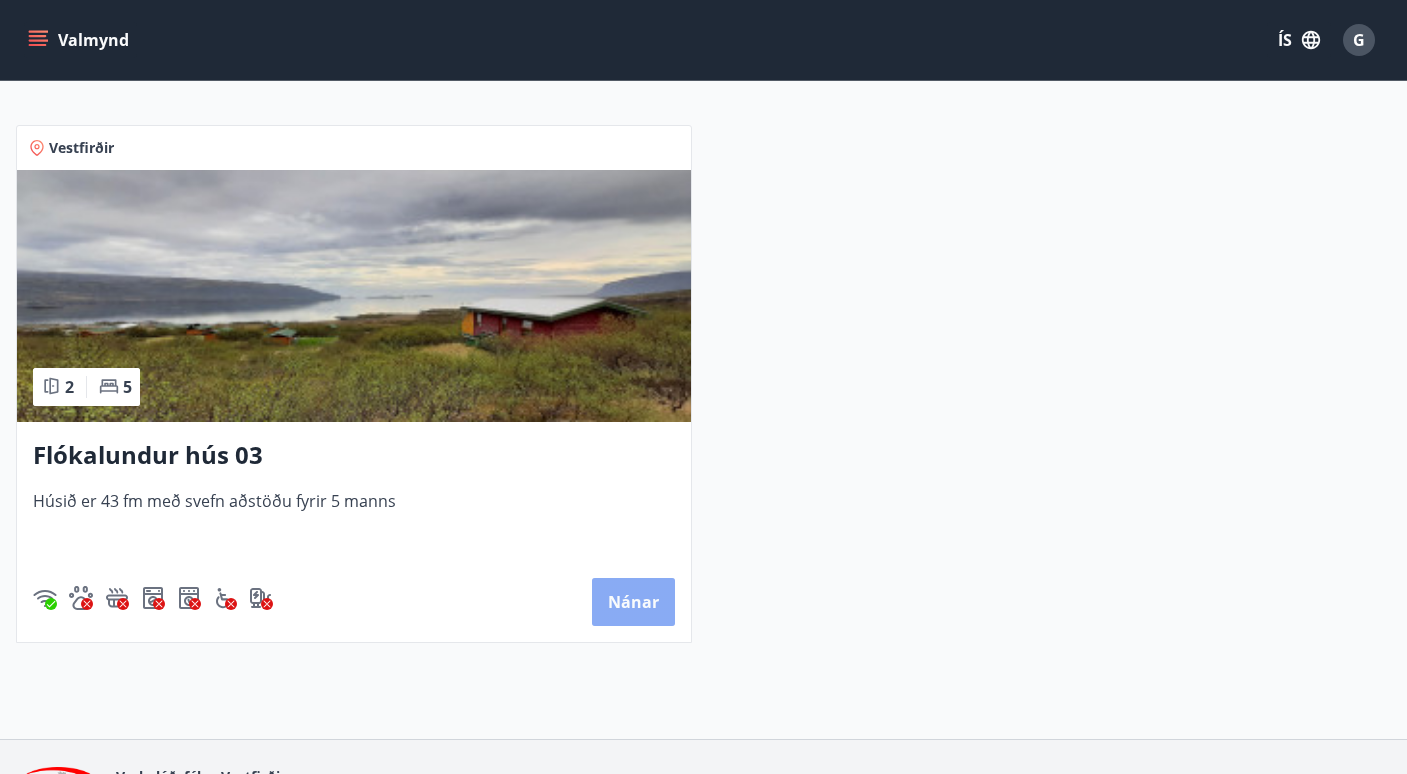 click on "Nánar" at bounding box center (633, 602) 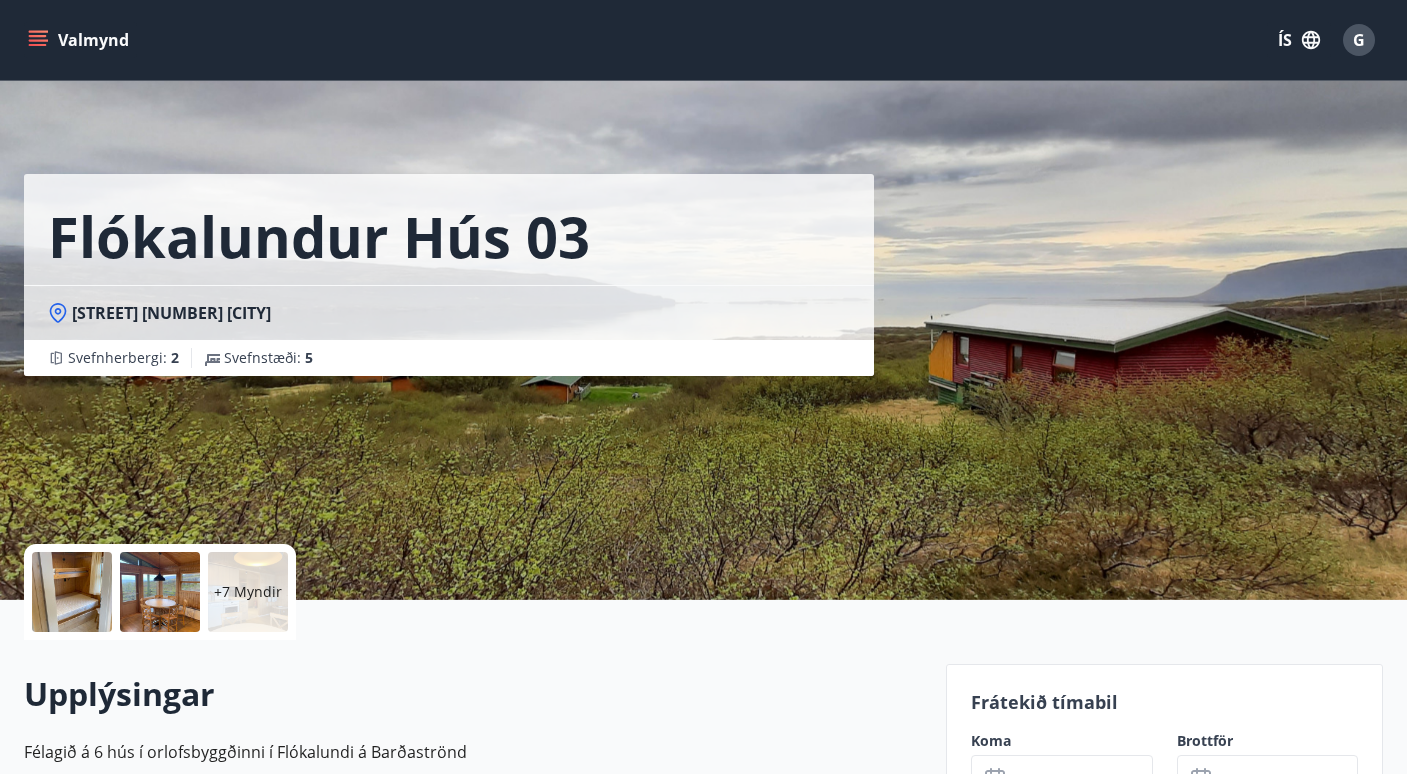 scroll, scrollTop: 0, scrollLeft: 0, axis: both 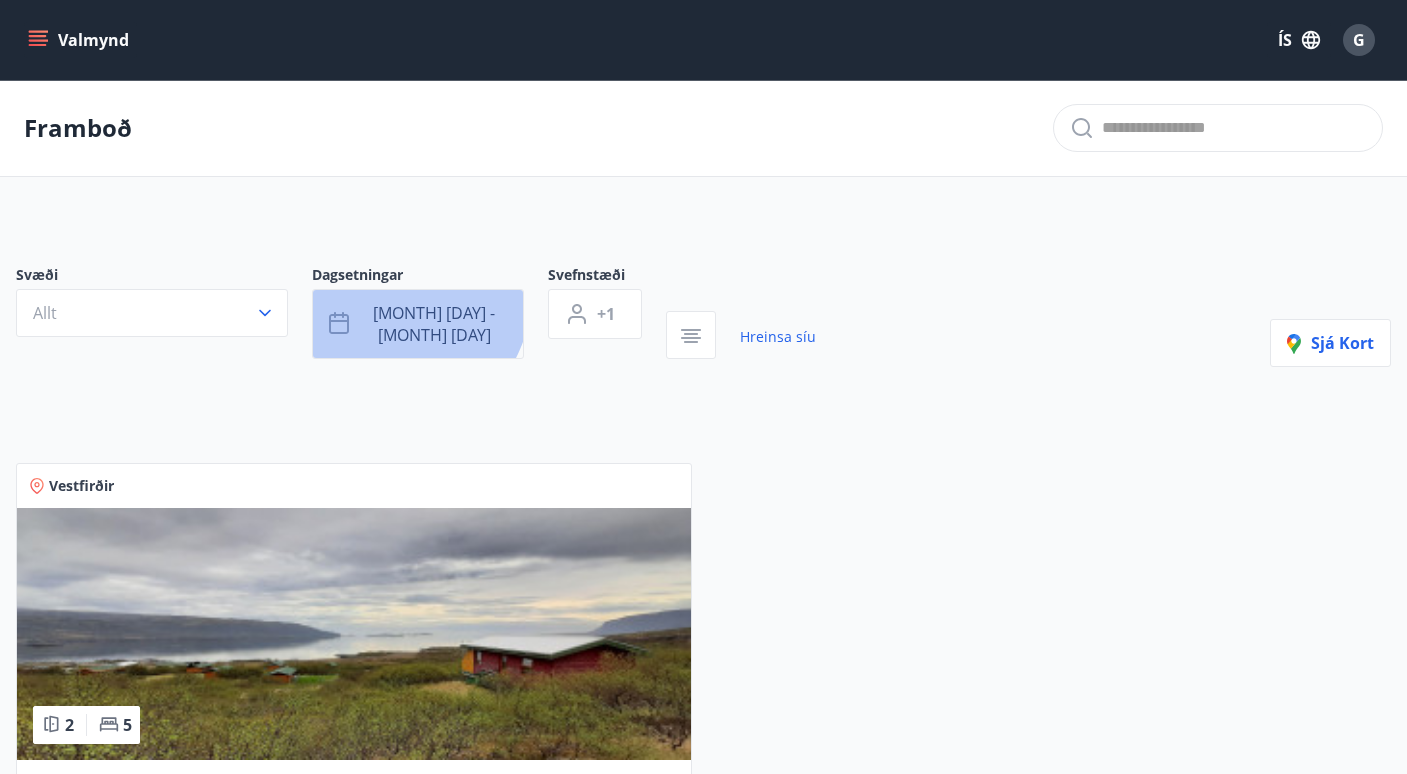 click on "ágú 22 - ágú 24" at bounding box center [418, 324] 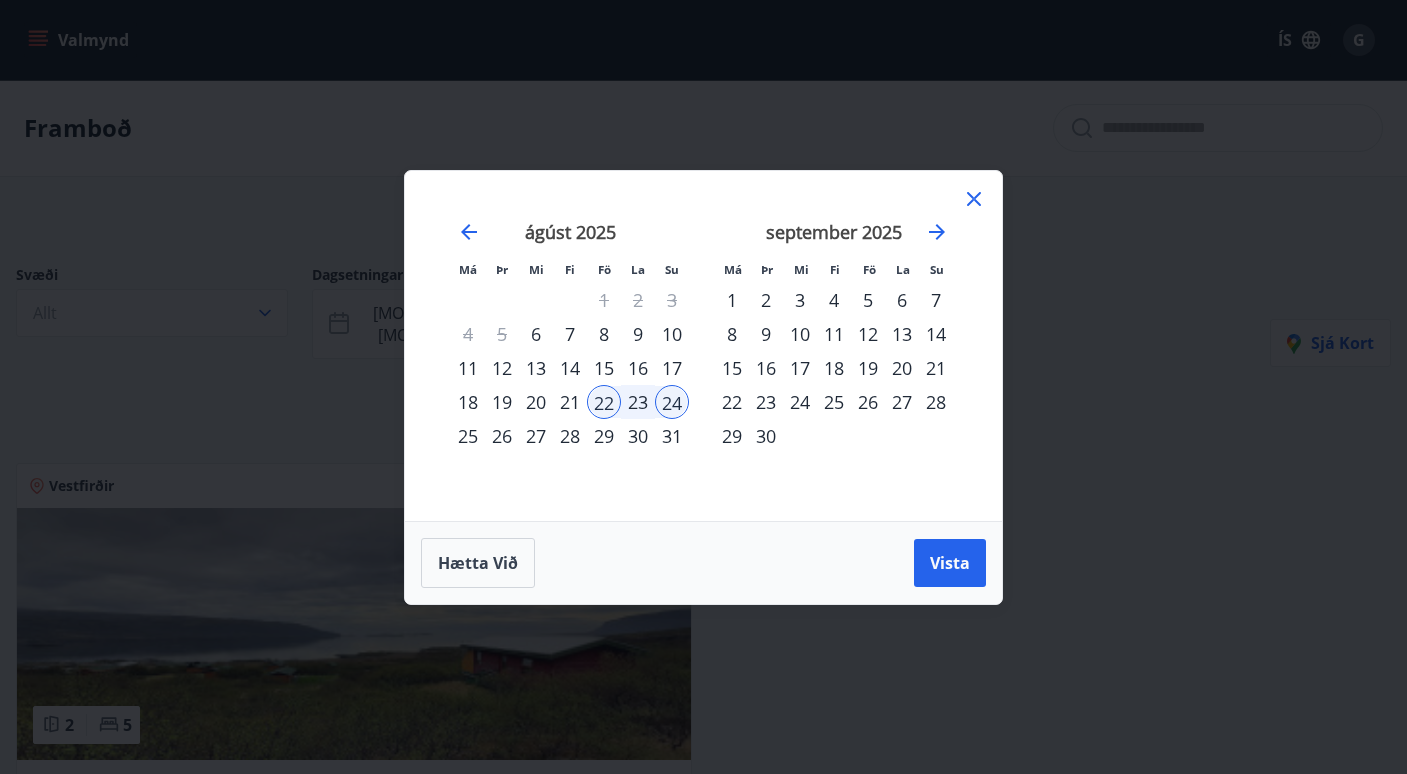 click on "23" at bounding box center [638, 402] 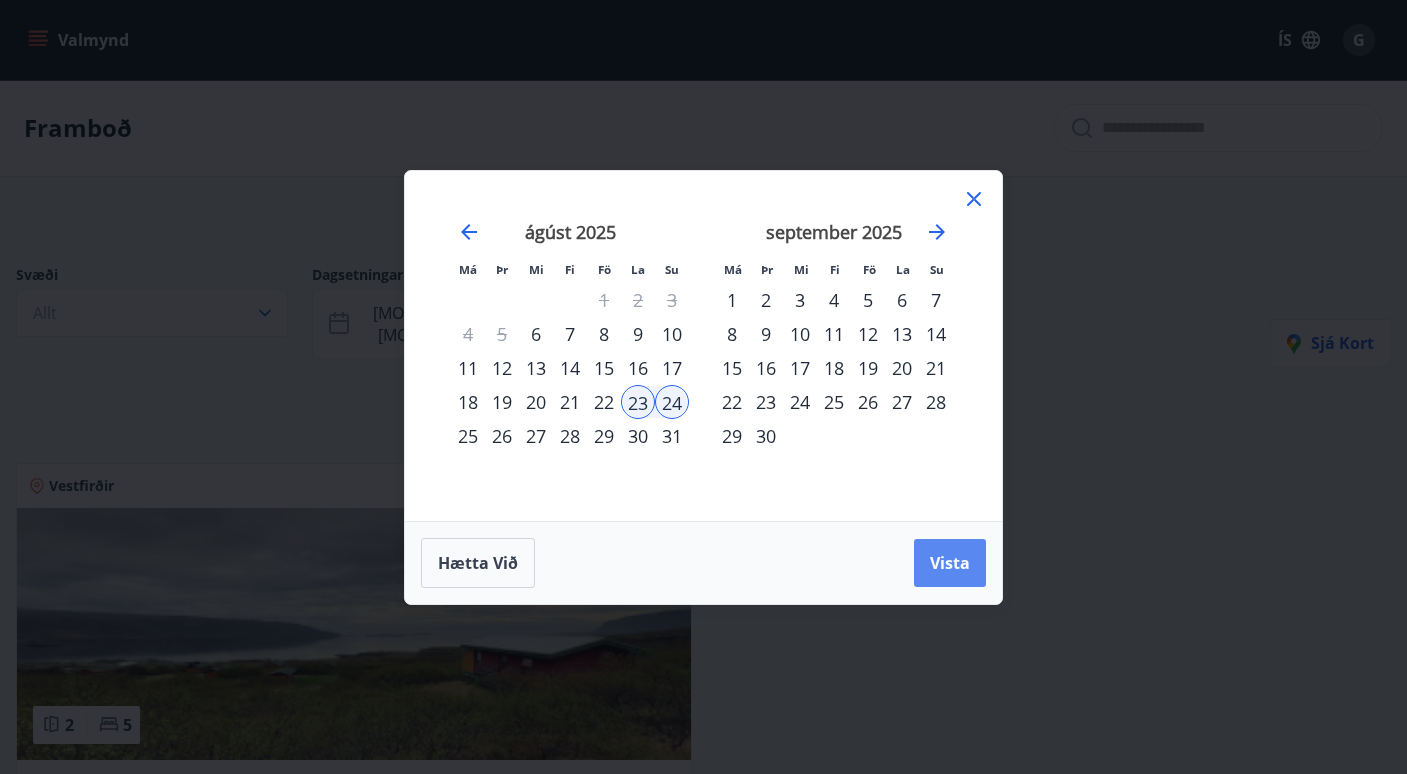 click on "Vista" at bounding box center [950, 563] 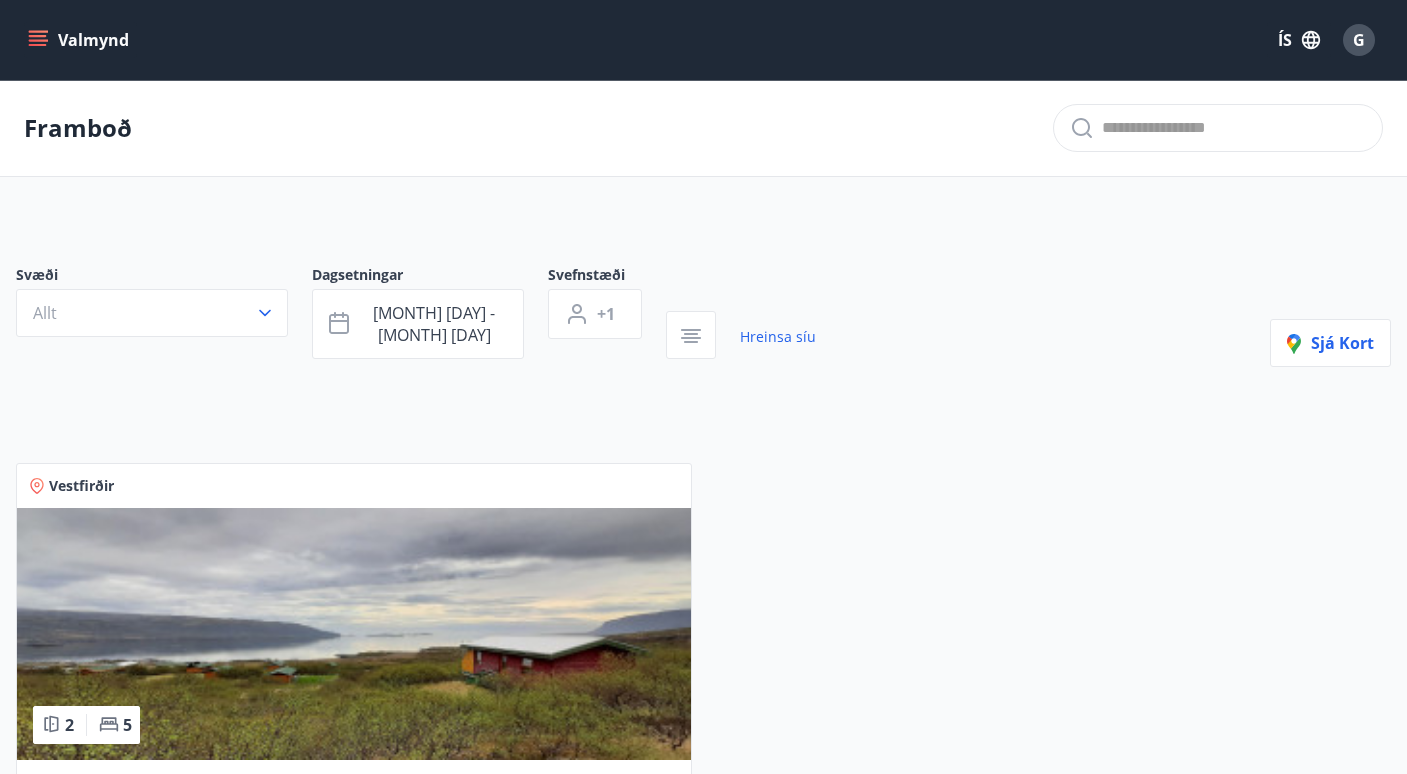 scroll, scrollTop: 0, scrollLeft: 0, axis: both 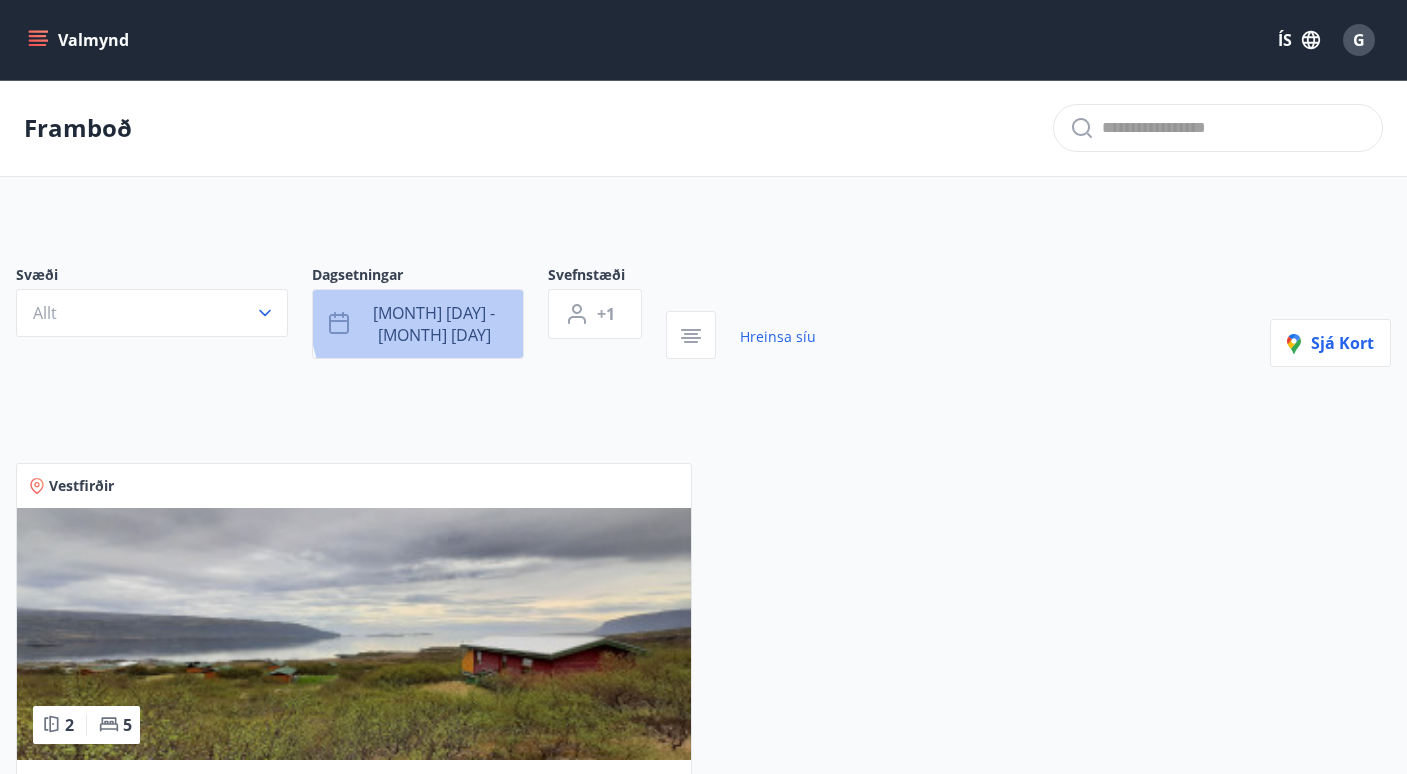 click on "ágú 23 - ágú 24" at bounding box center [418, 324] 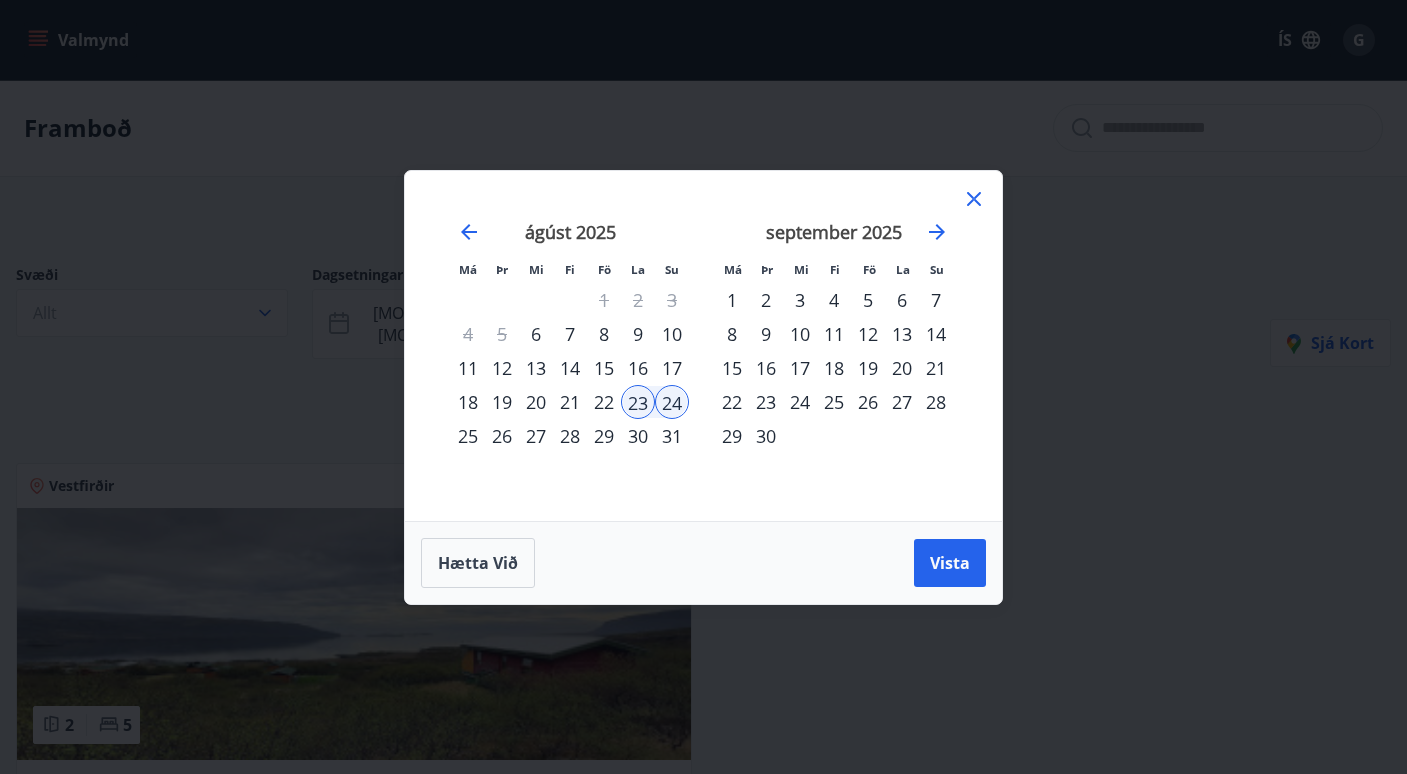 click on "25" at bounding box center (468, 436) 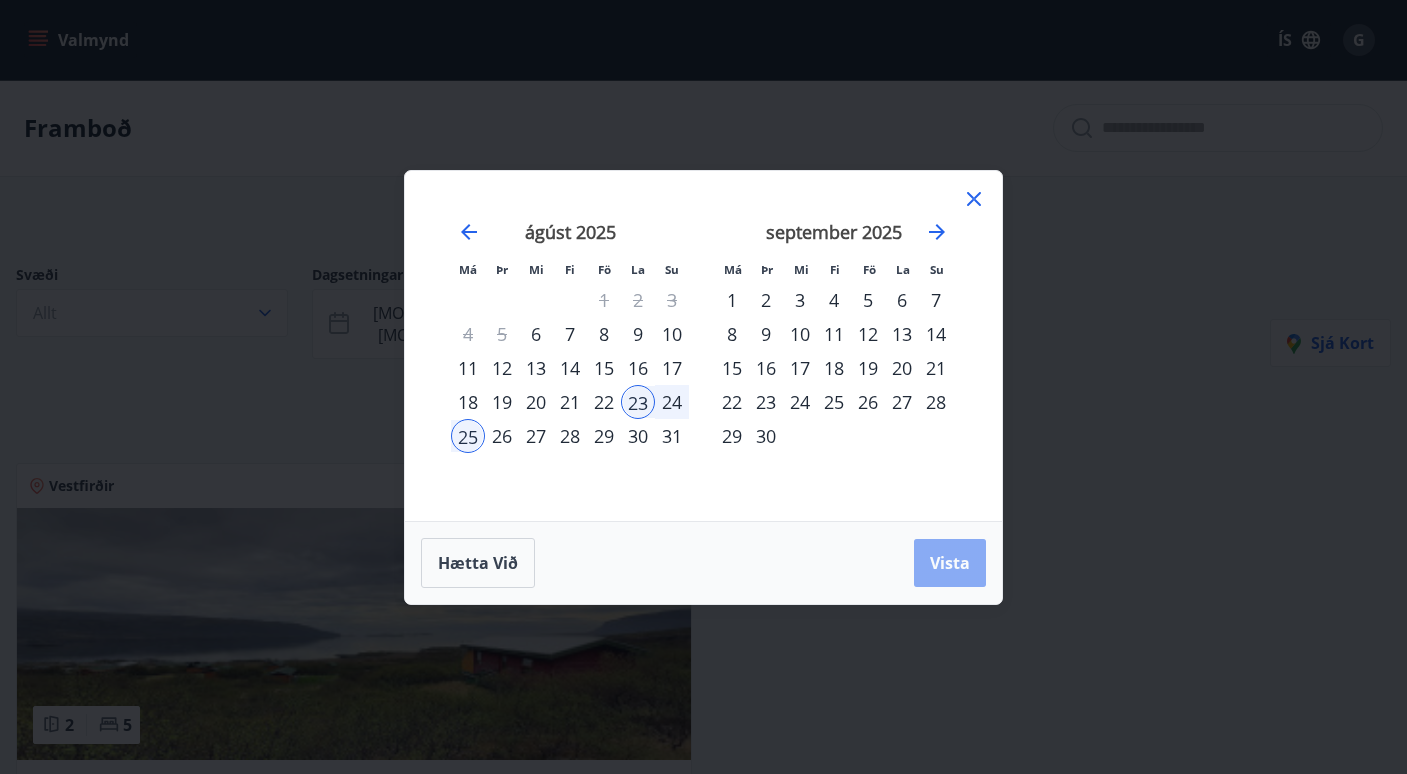 click on "Vista" at bounding box center [950, 563] 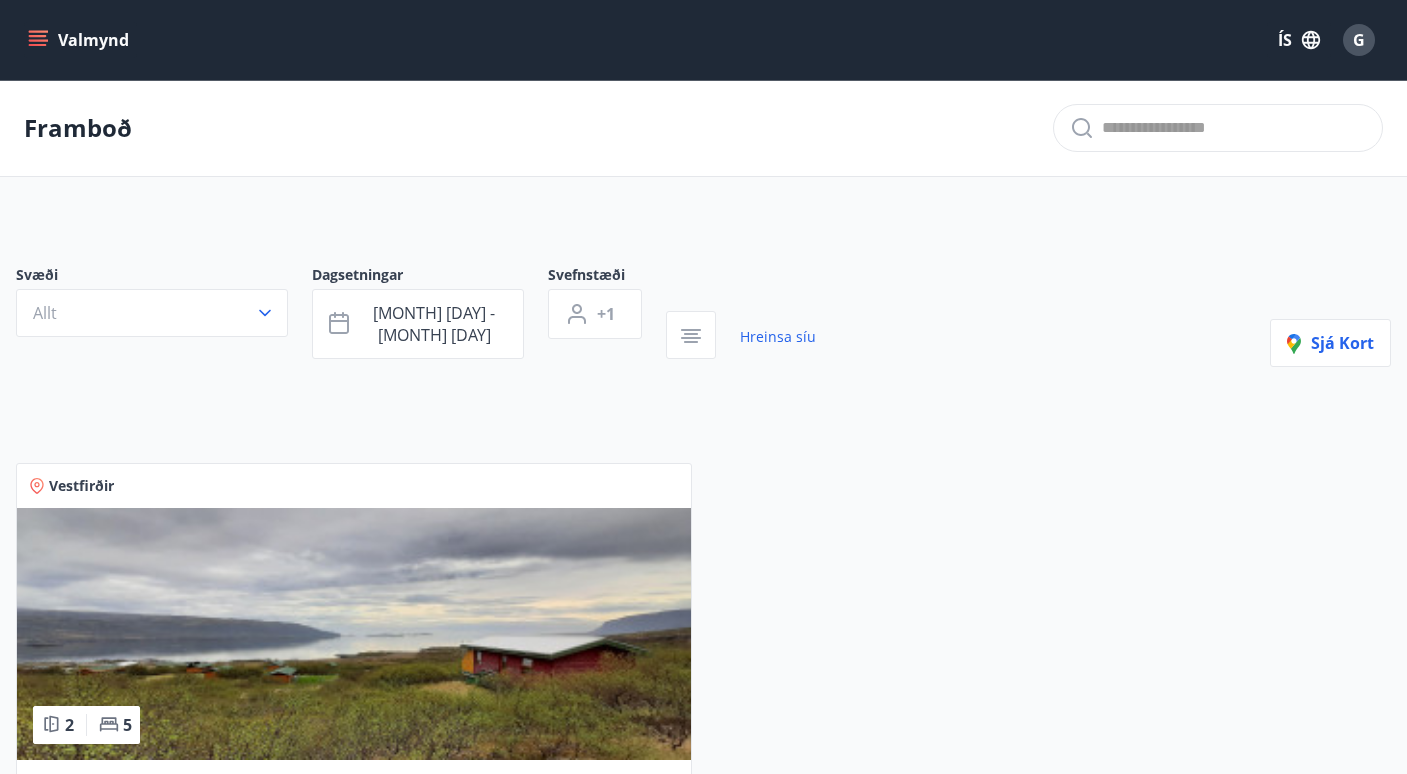 scroll, scrollTop: 0, scrollLeft: 0, axis: both 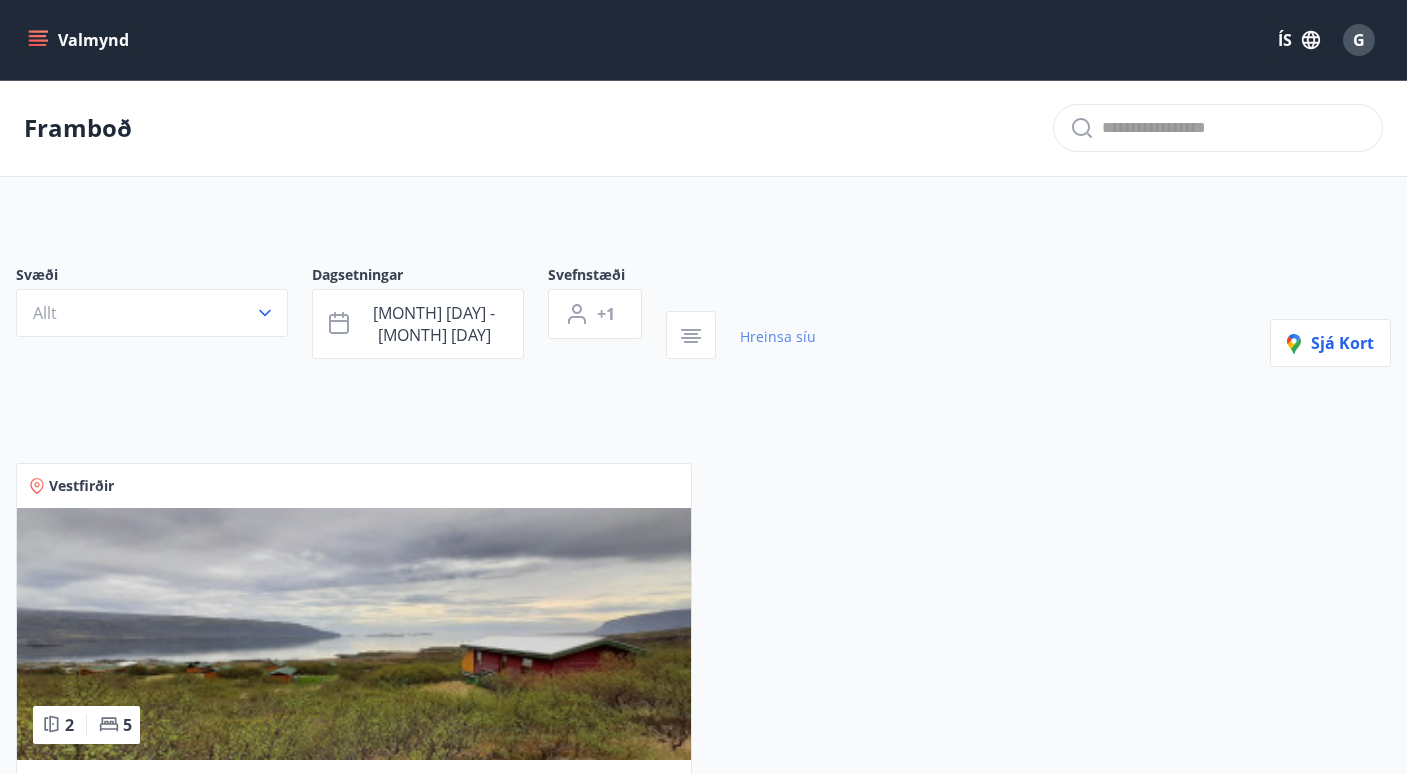 click on "Hreinsa síu" at bounding box center [778, 337] 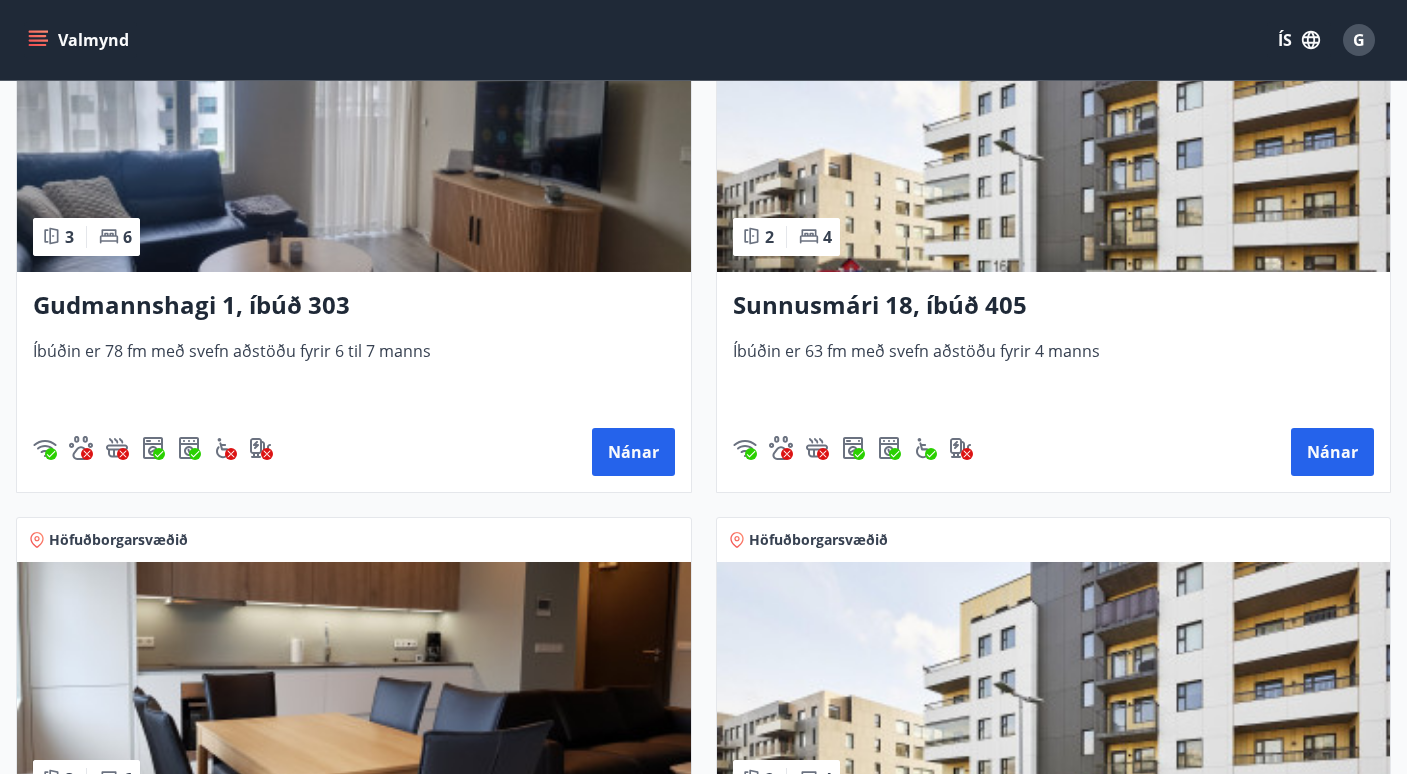 scroll, scrollTop: 524, scrollLeft: 0, axis: vertical 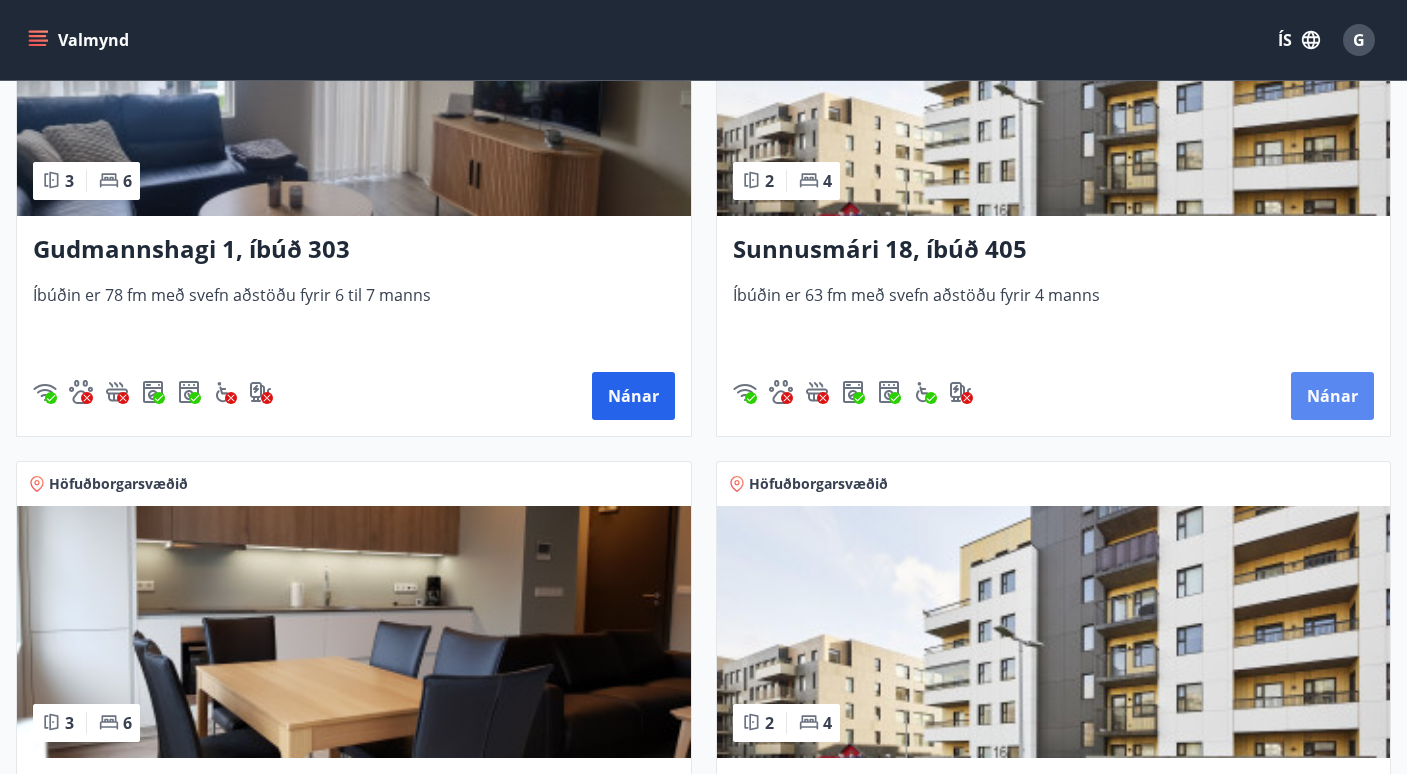 click on "Nánar" at bounding box center (1332, 396) 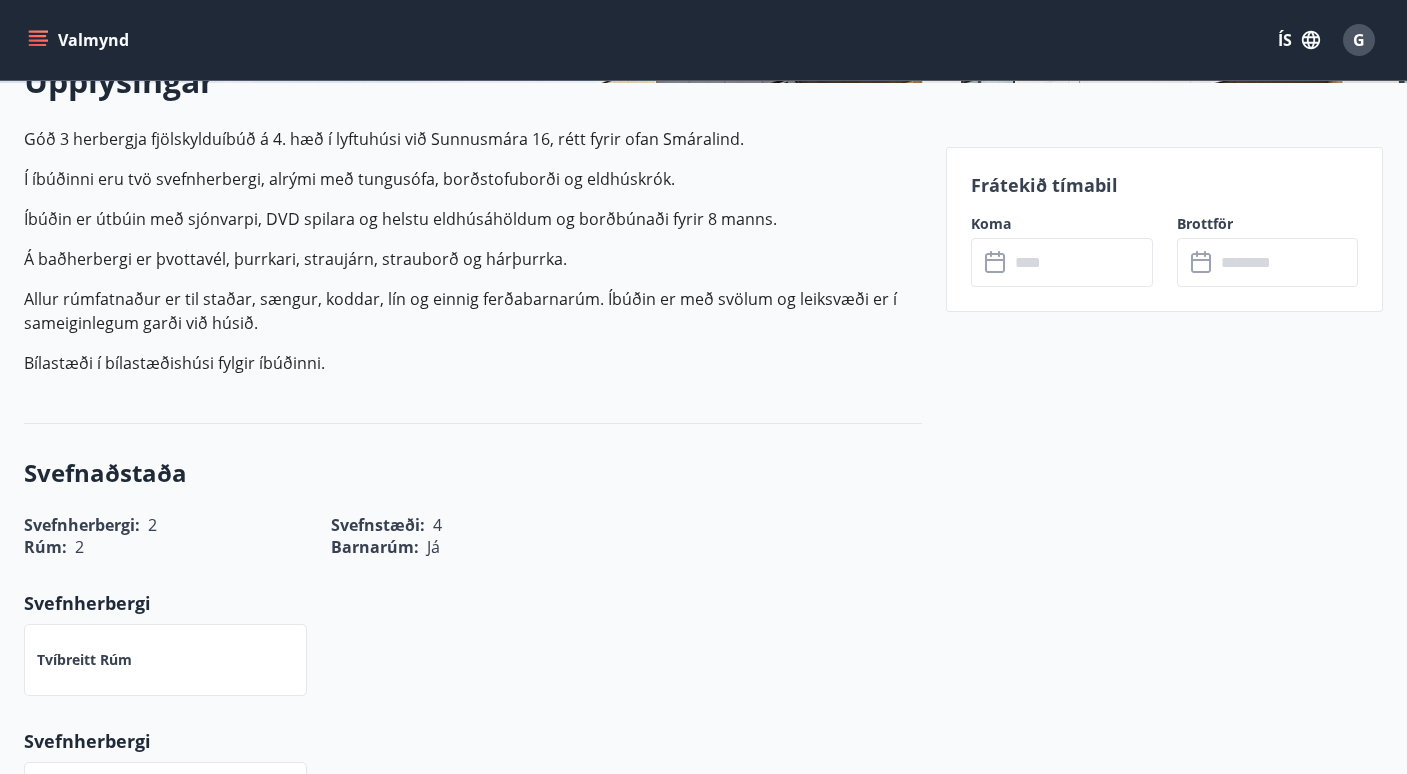 scroll, scrollTop: 298, scrollLeft: 0, axis: vertical 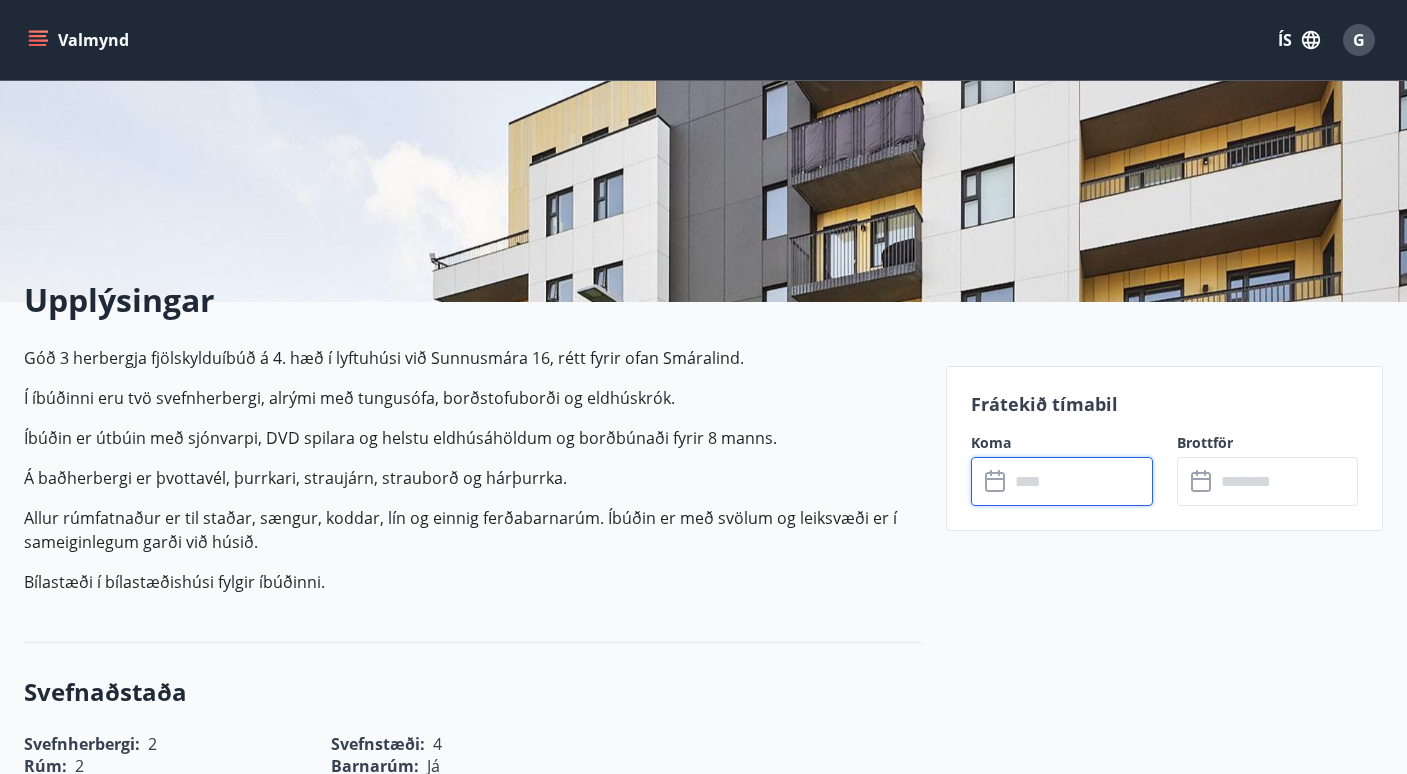click at bounding box center (1081, 481) 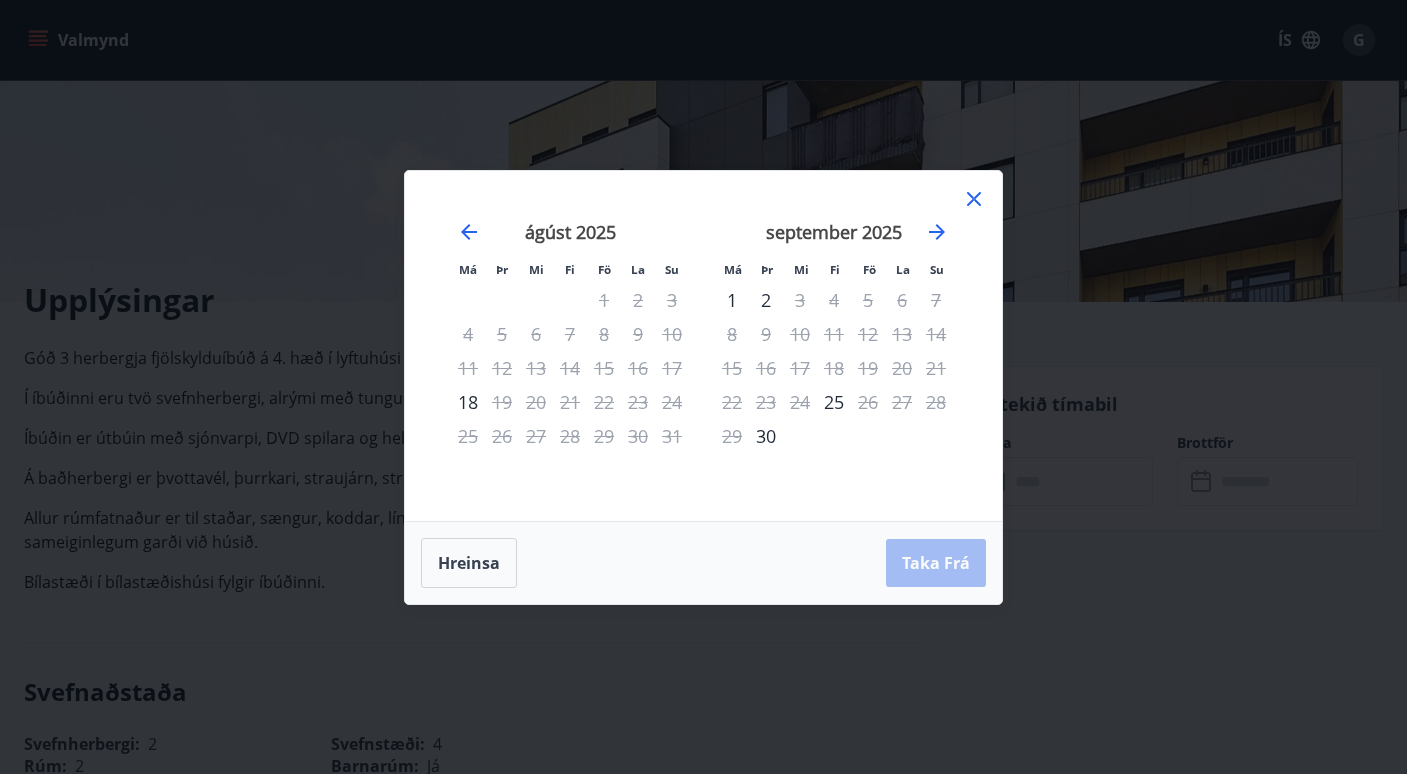 click 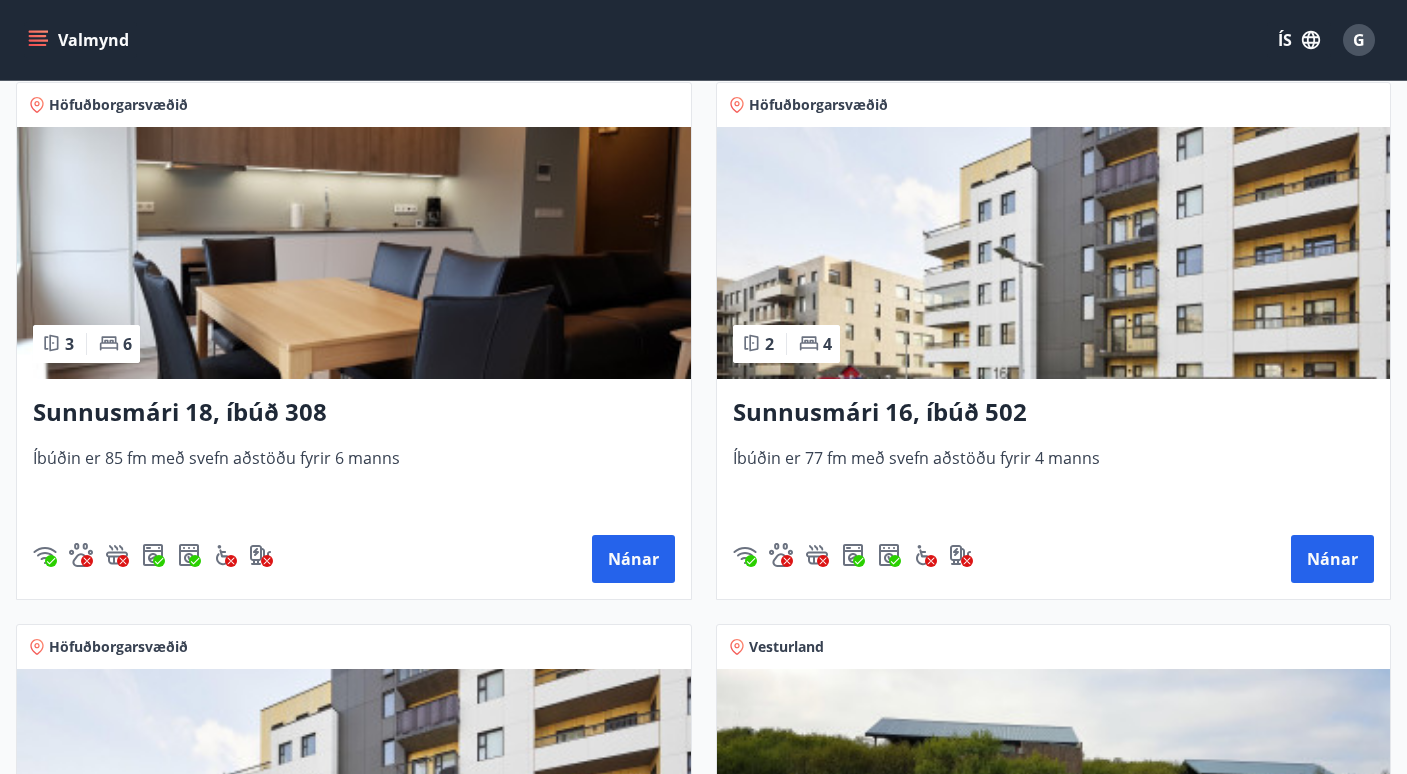 scroll, scrollTop: 905, scrollLeft: 0, axis: vertical 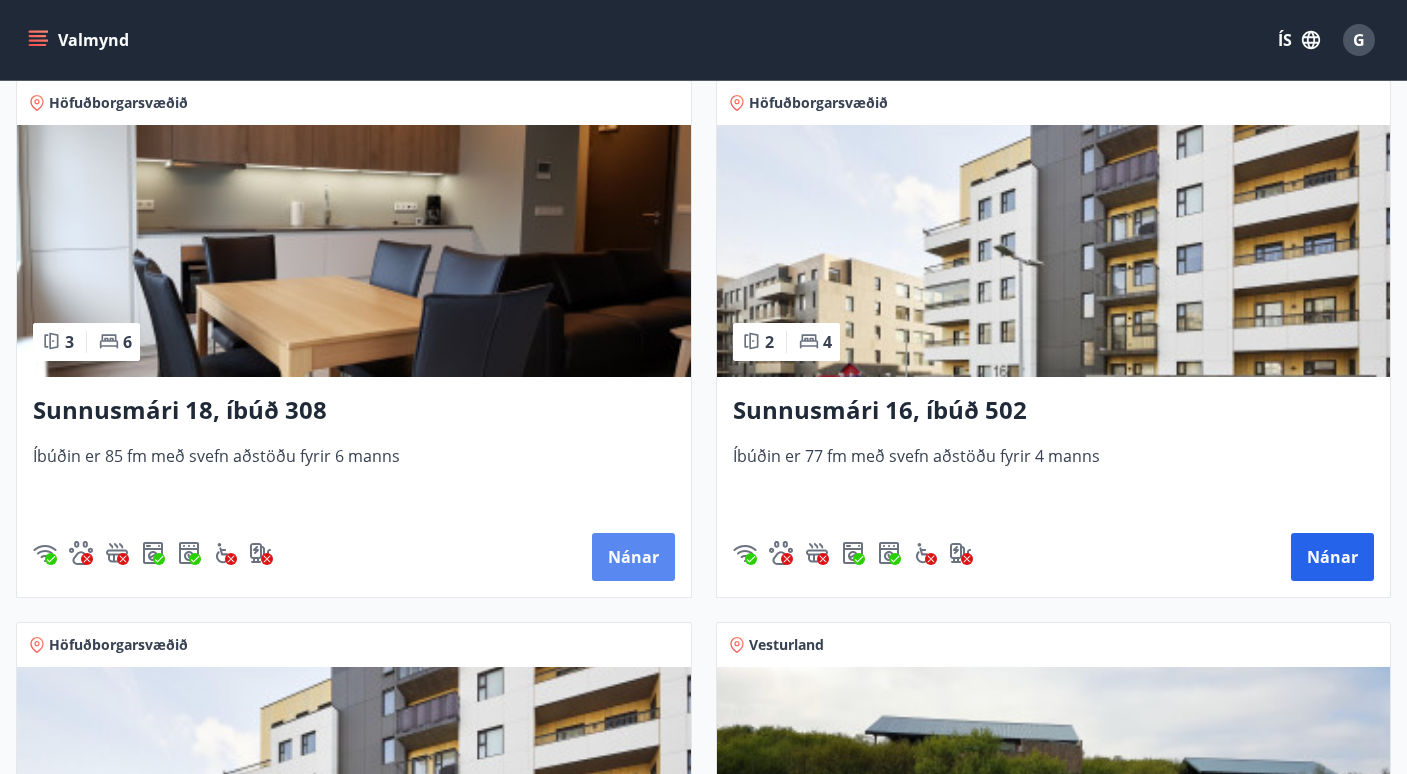 click on "Nánar" at bounding box center (633, 557) 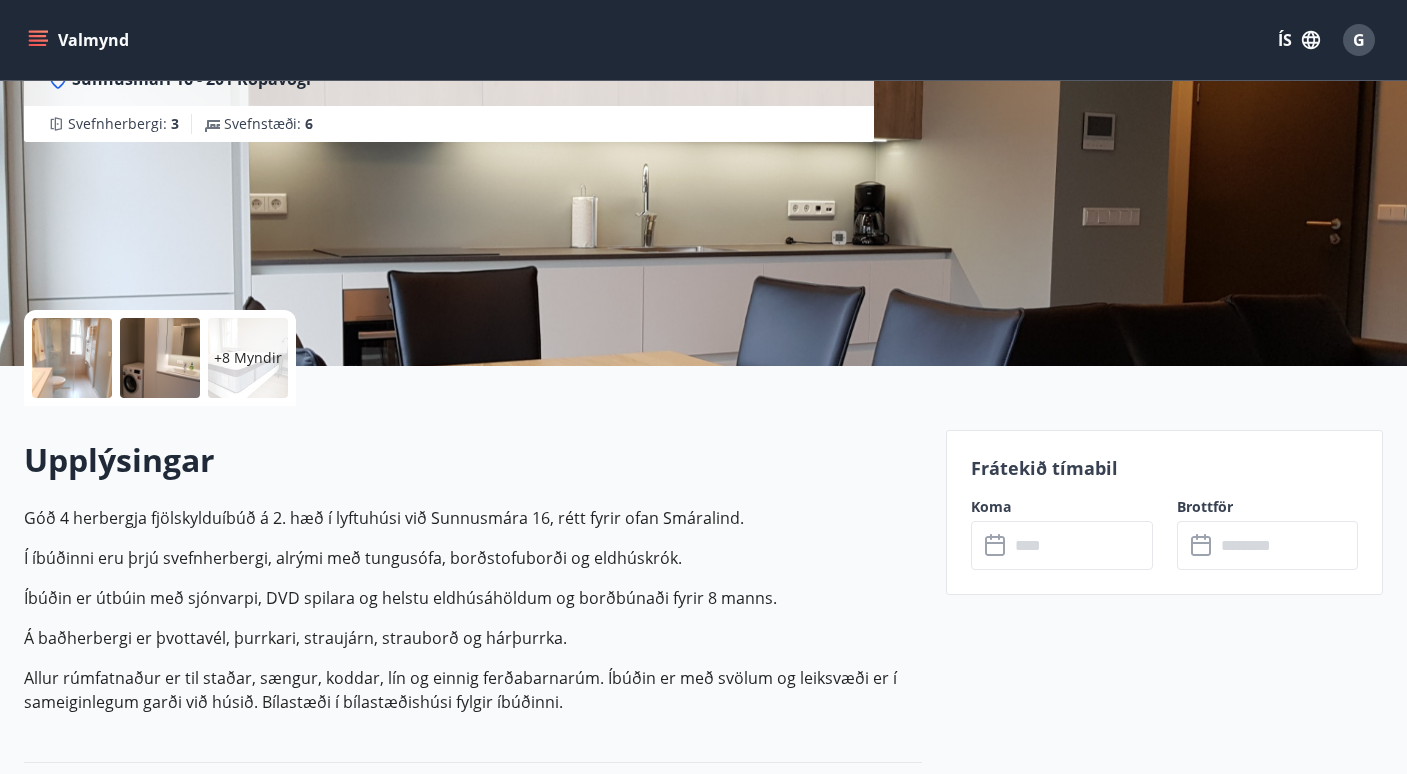 scroll, scrollTop: 312, scrollLeft: 0, axis: vertical 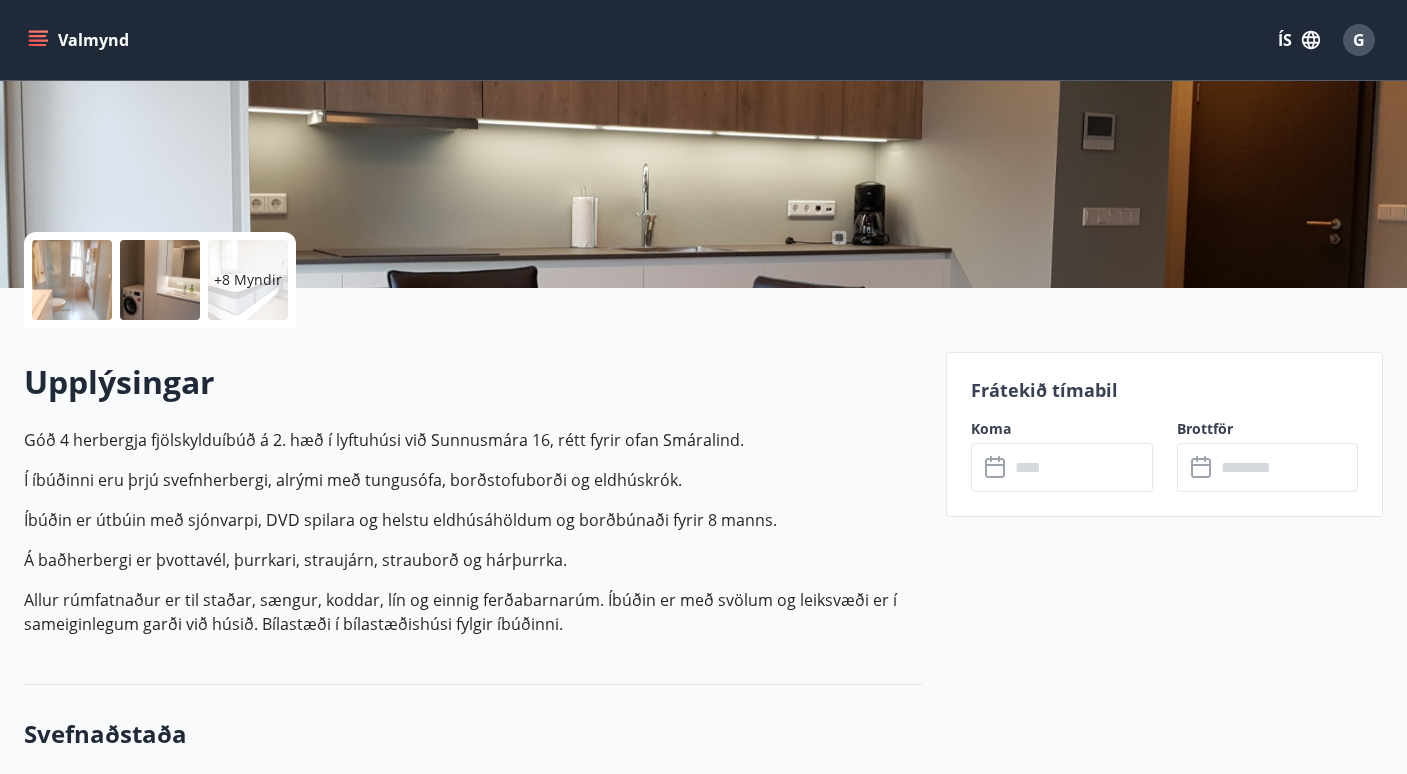 click at bounding box center [1081, 467] 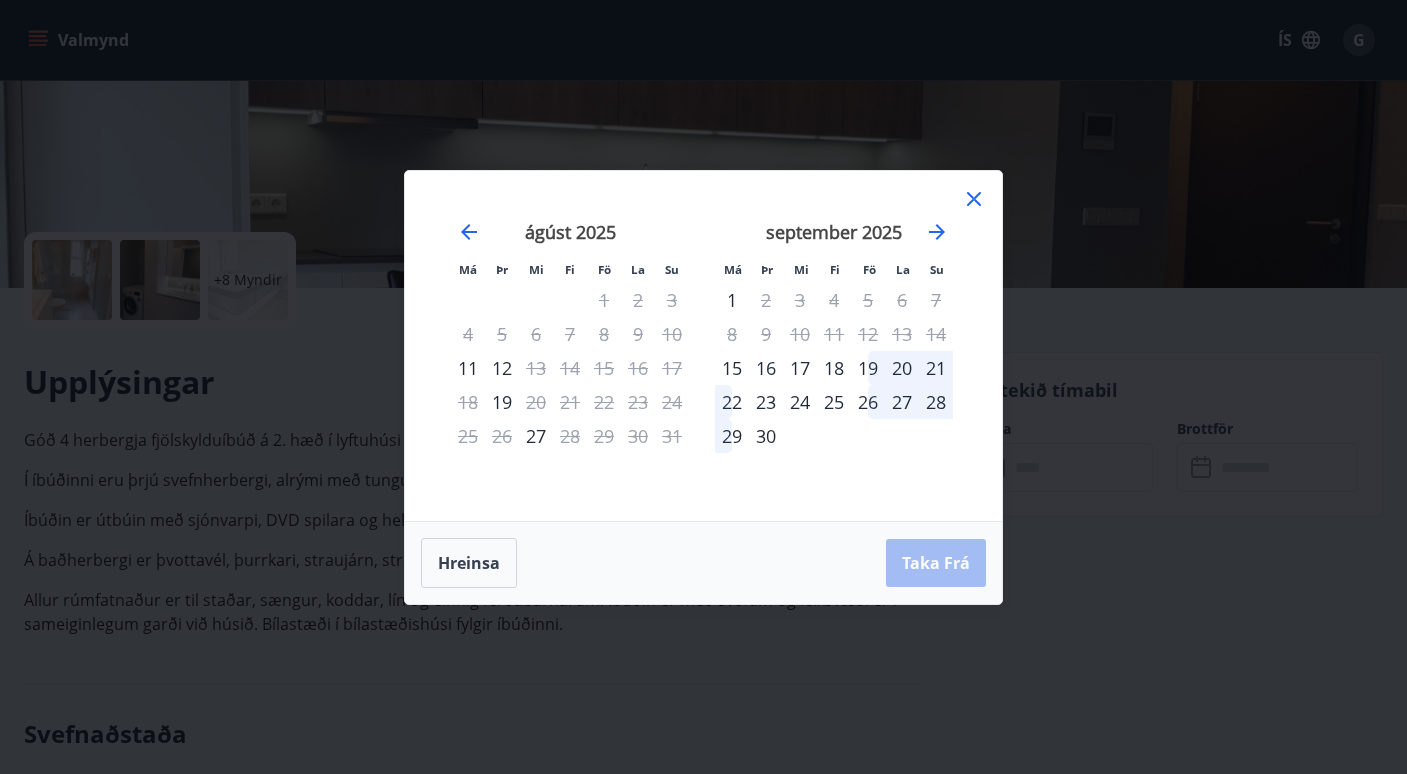 click 